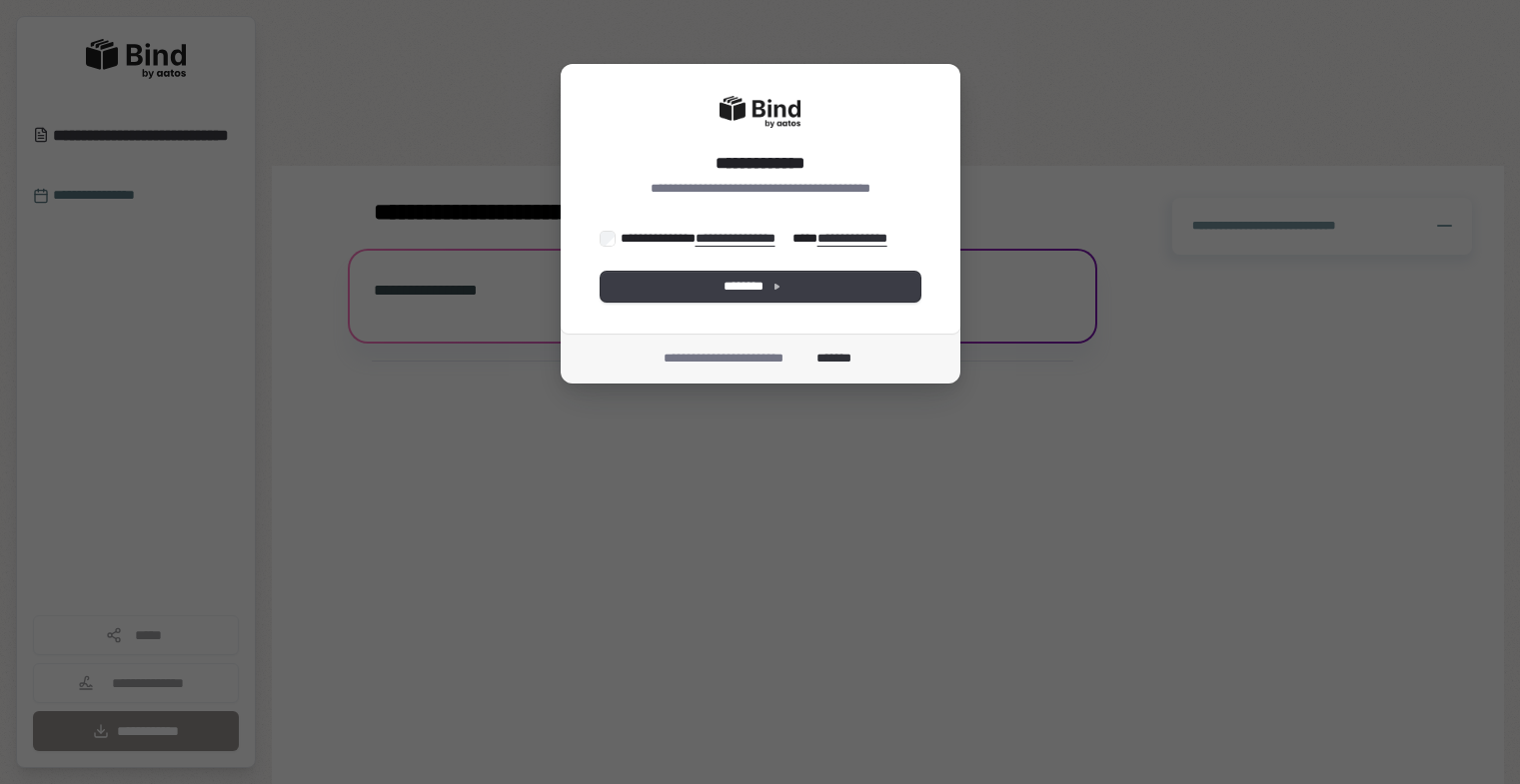 scroll, scrollTop: 0, scrollLeft: 0, axis: both 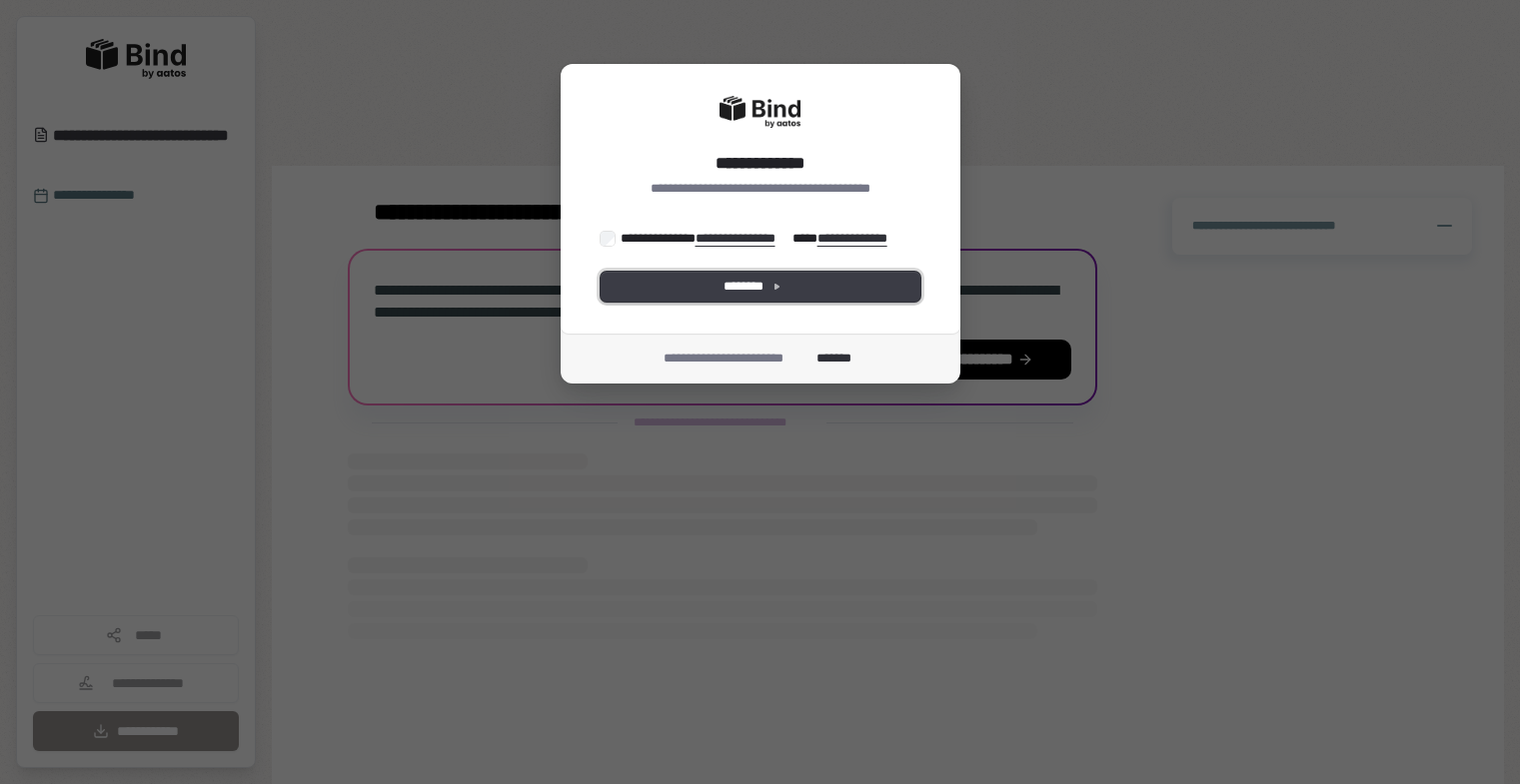 click on "********" at bounding box center (760, 287) 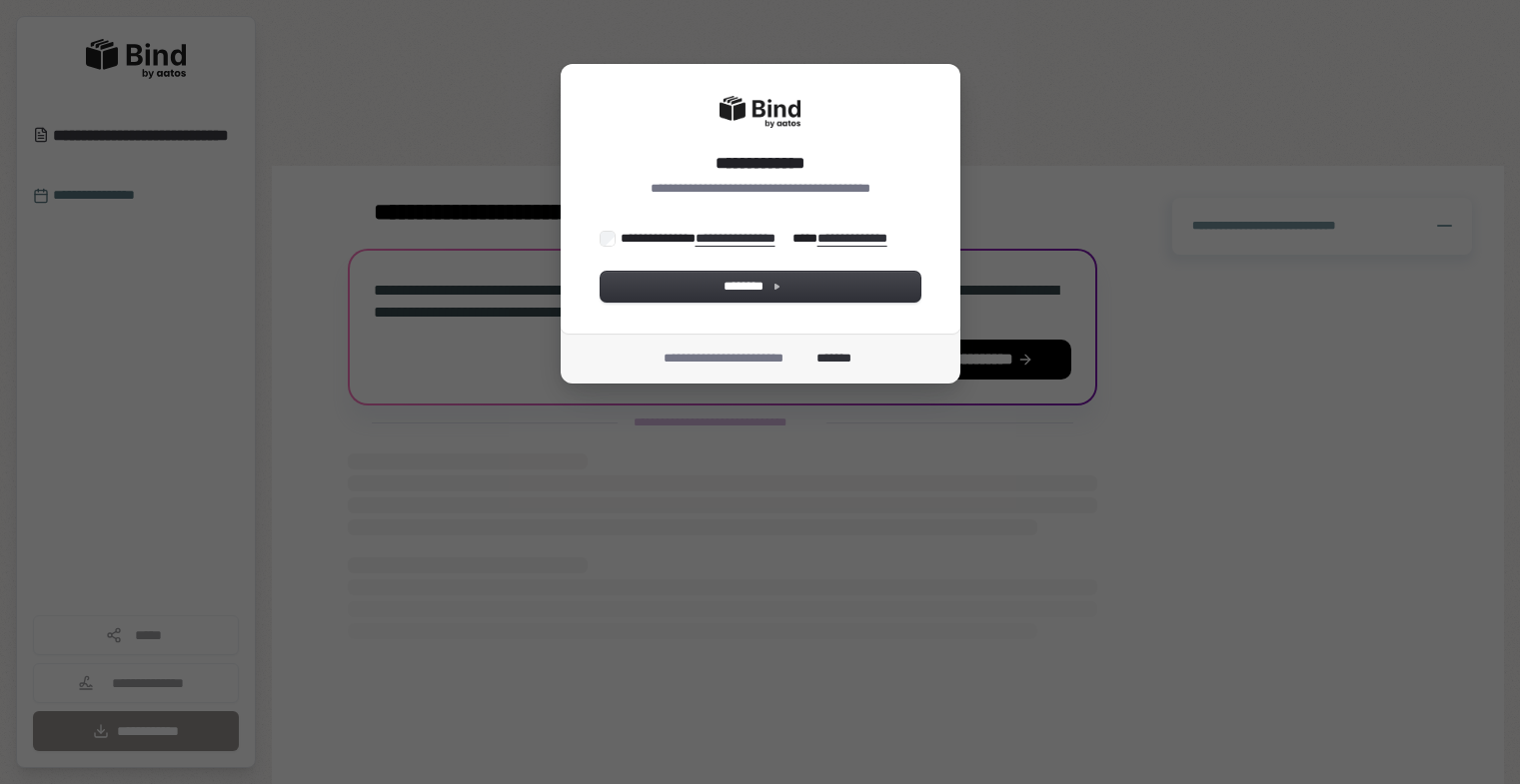 click on "**********" at bounding box center [760, 266] 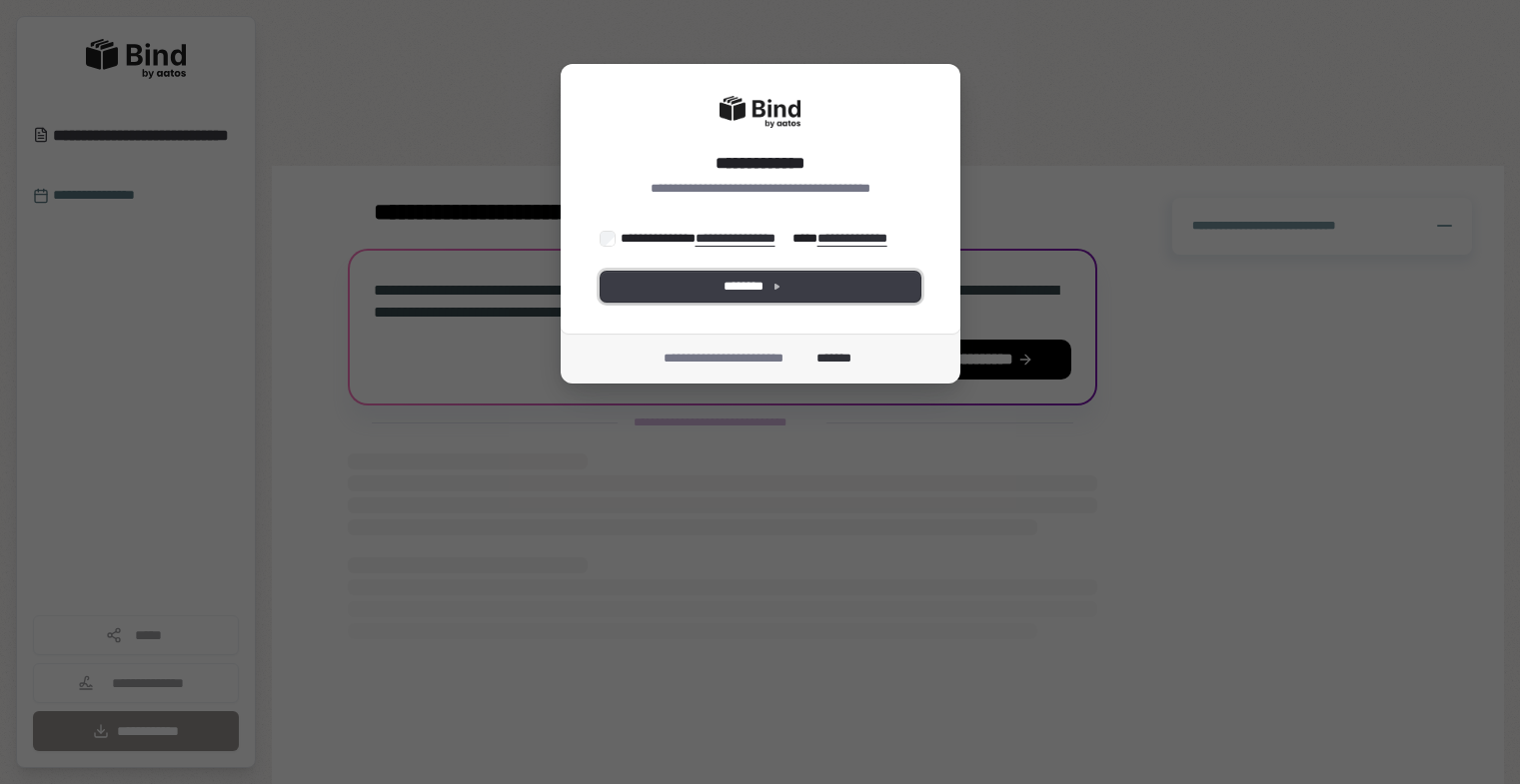 click on "********" at bounding box center (760, 287) 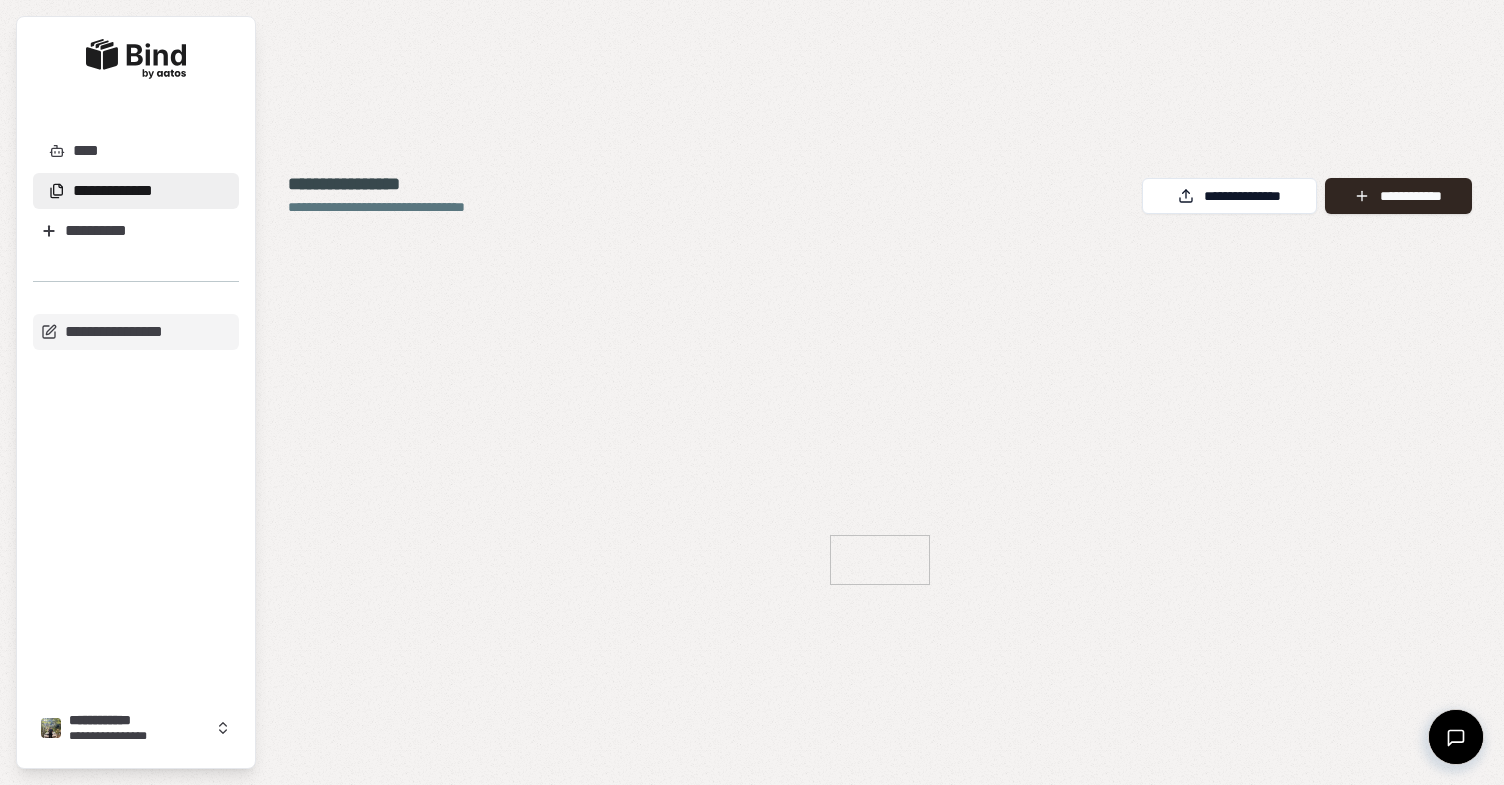 scroll, scrollTop: 0, scrollLeft: 0, axis: both 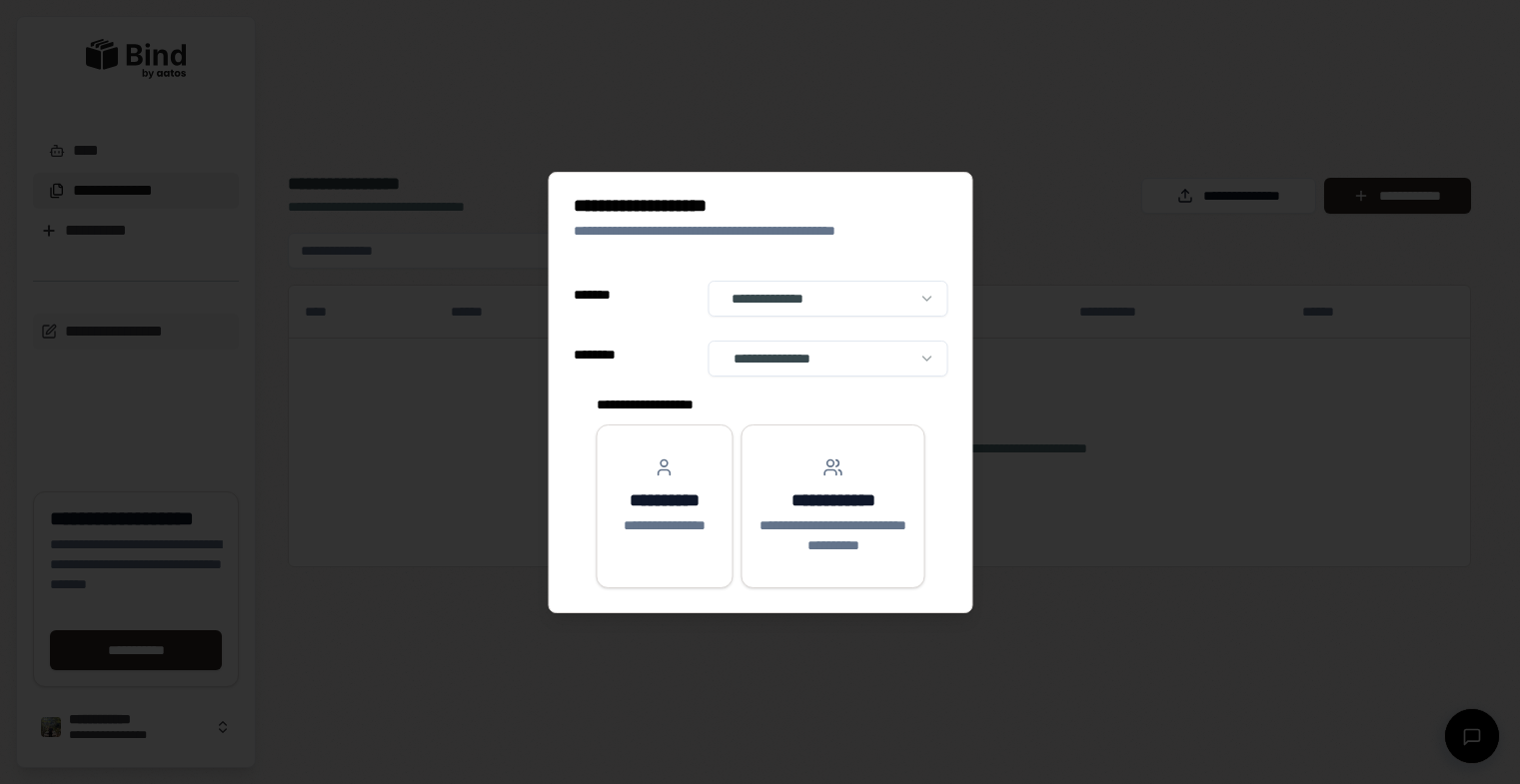 click at bounding box center [760, 392] 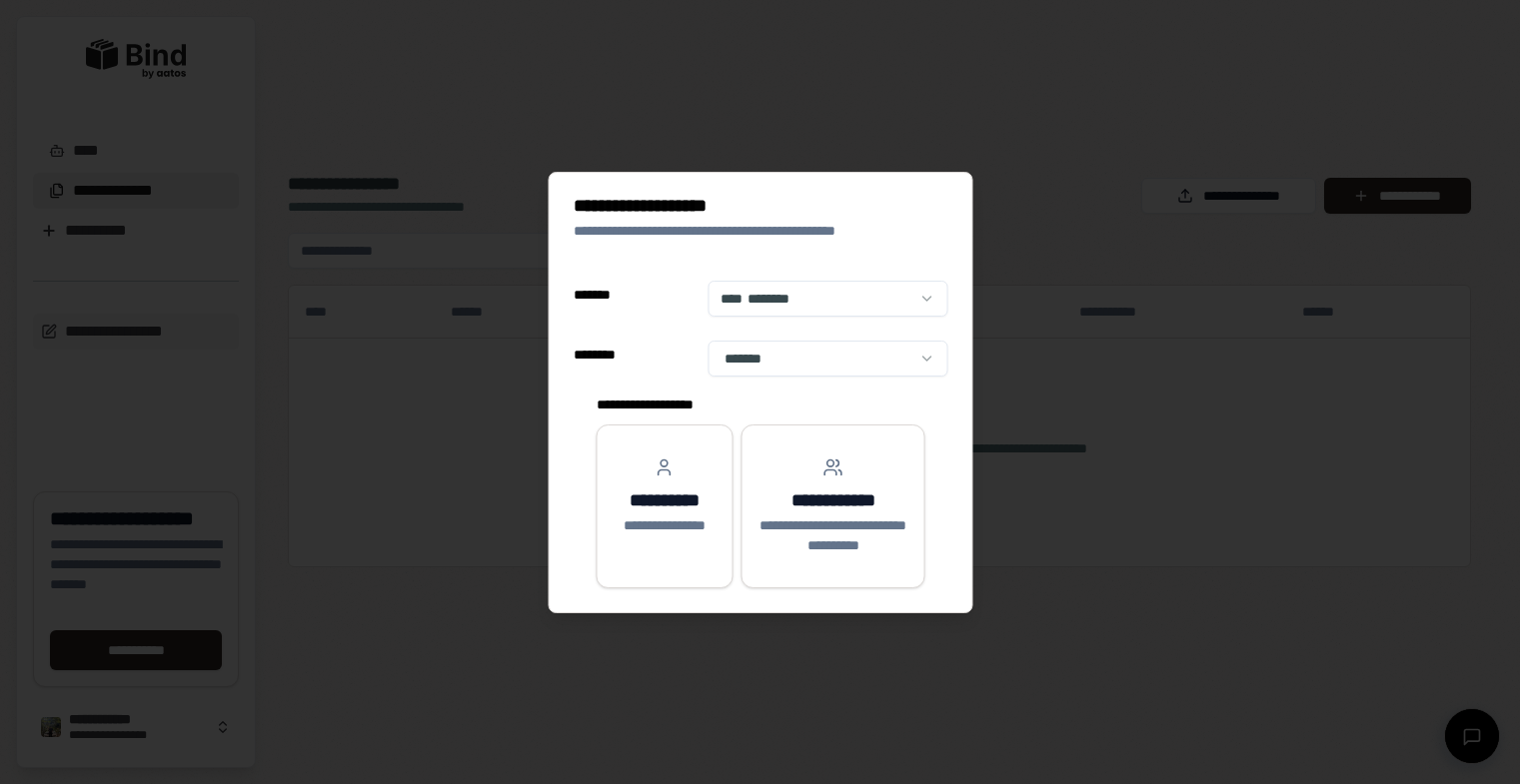 click at bounding box center (760, 392) 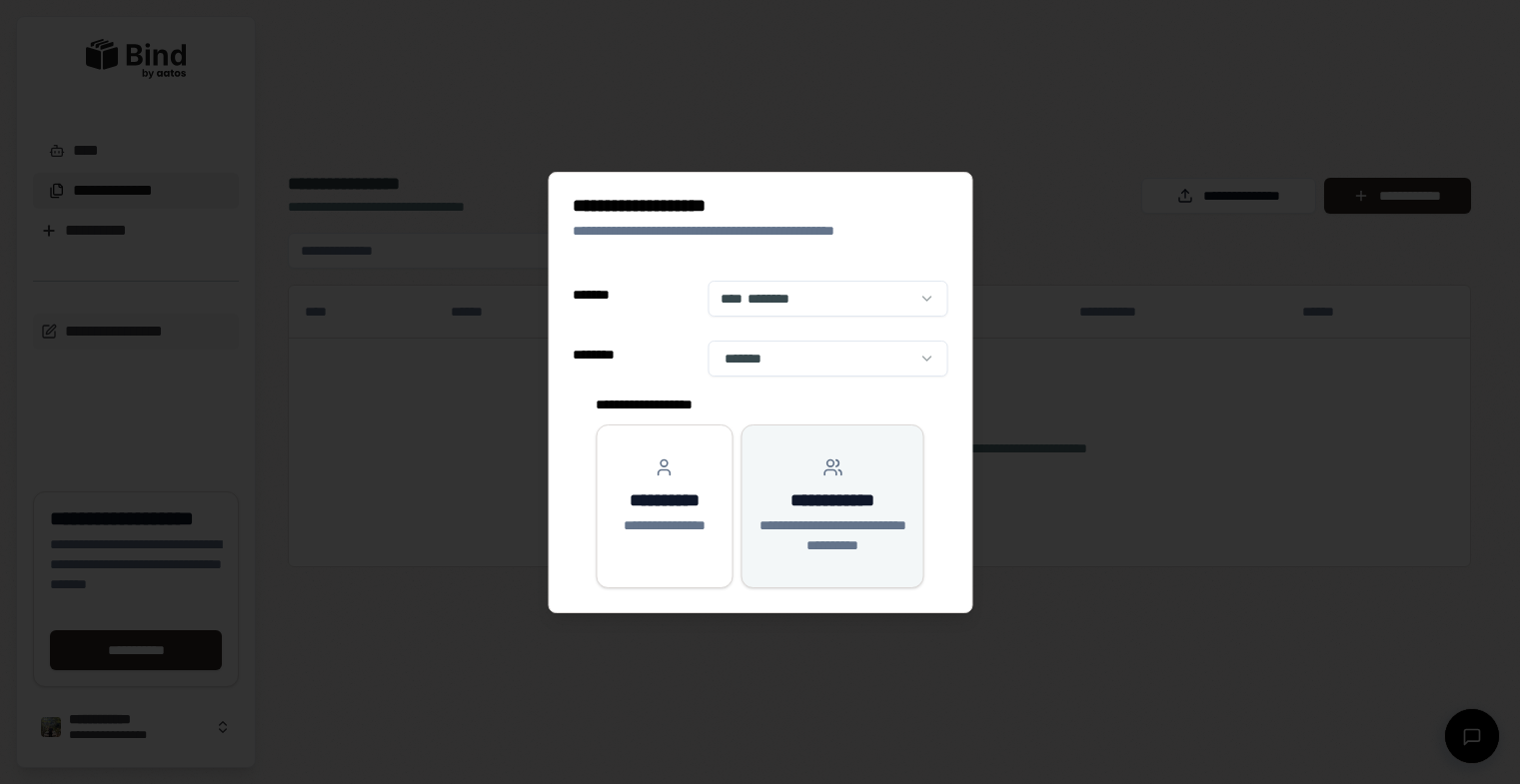 click on "**********" at bounding box center (832, 506) 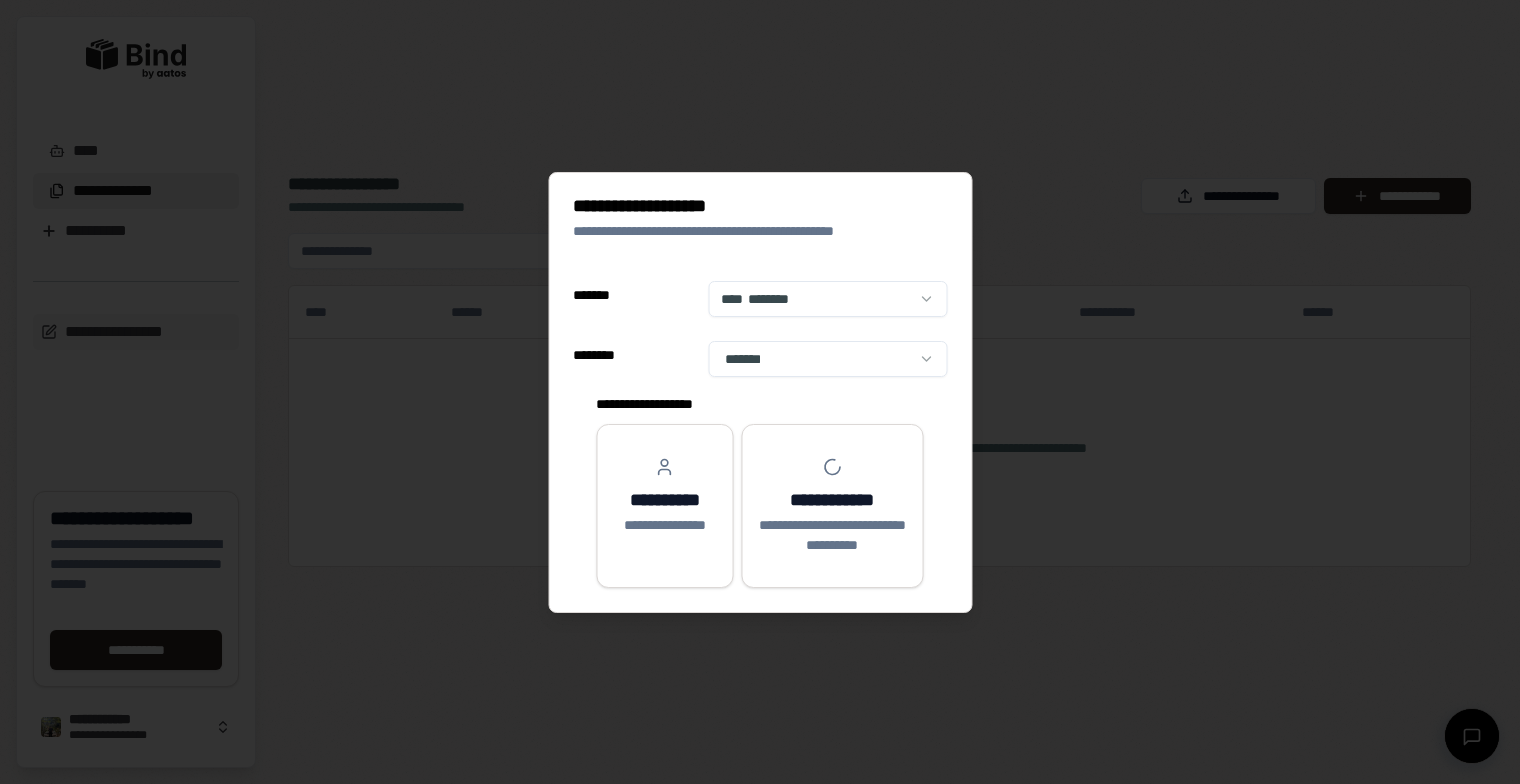 click at bounding box center [760, 392] 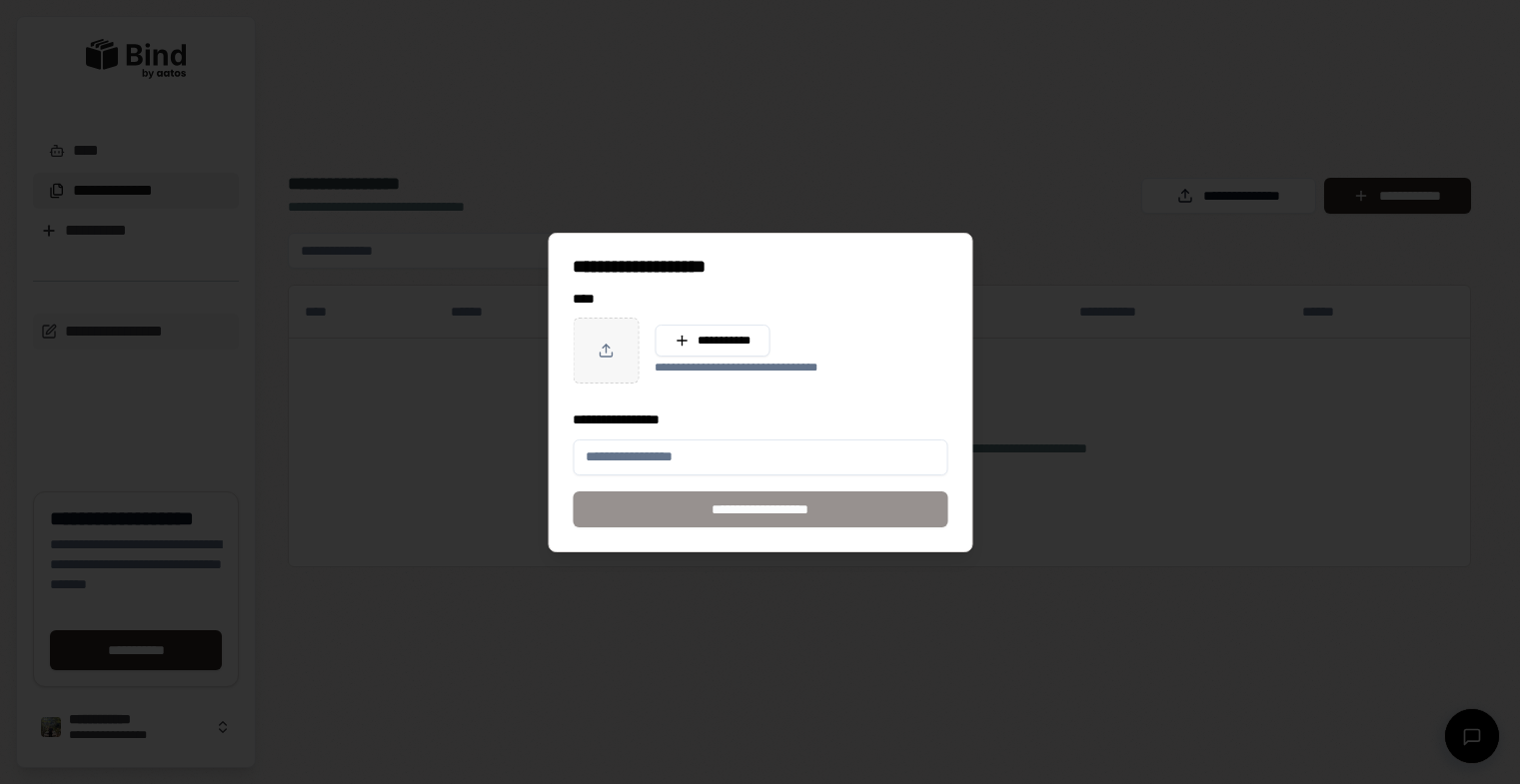 click at bounding box center (760, 392) 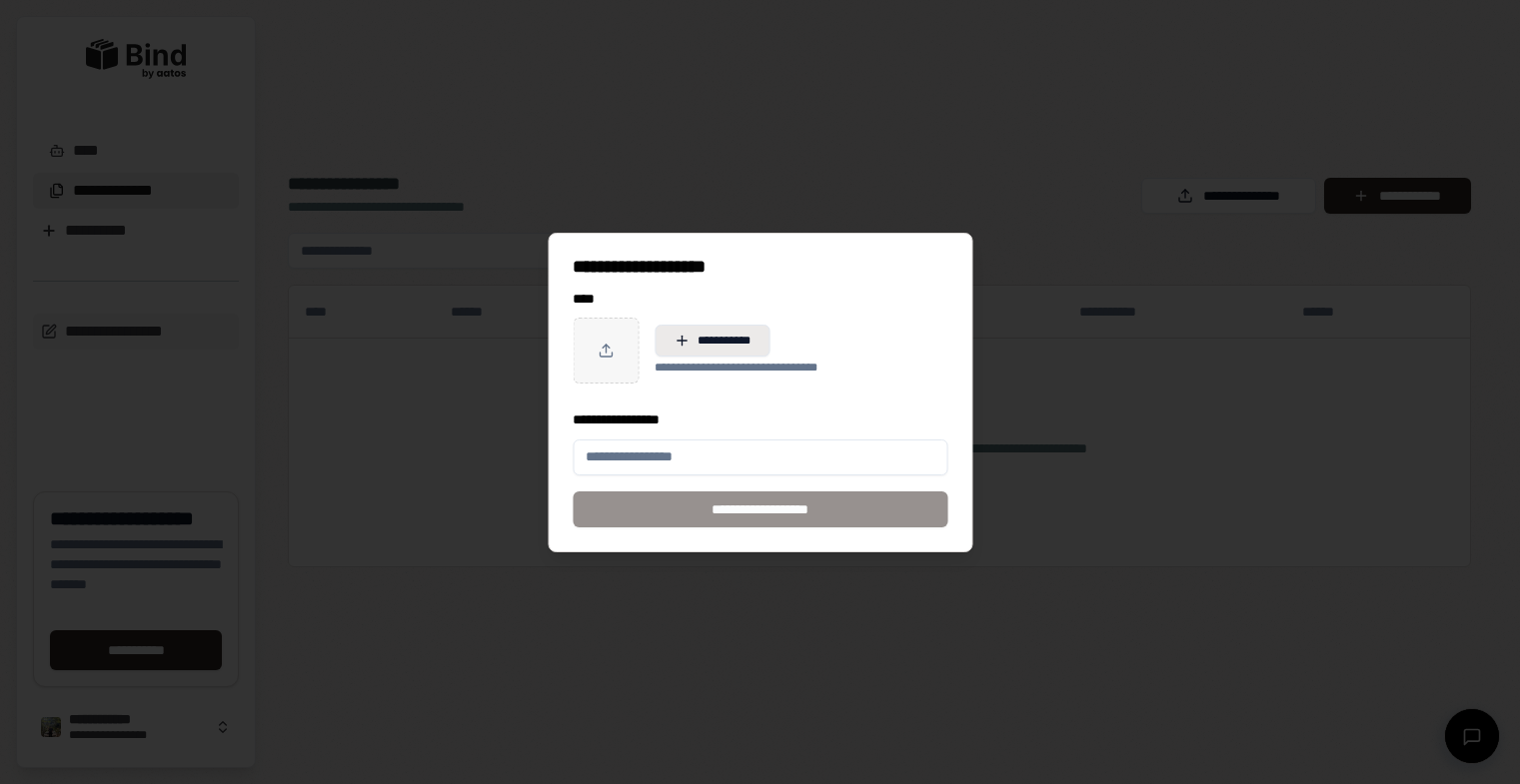 click on "**********" at bounding box center (712, 341) 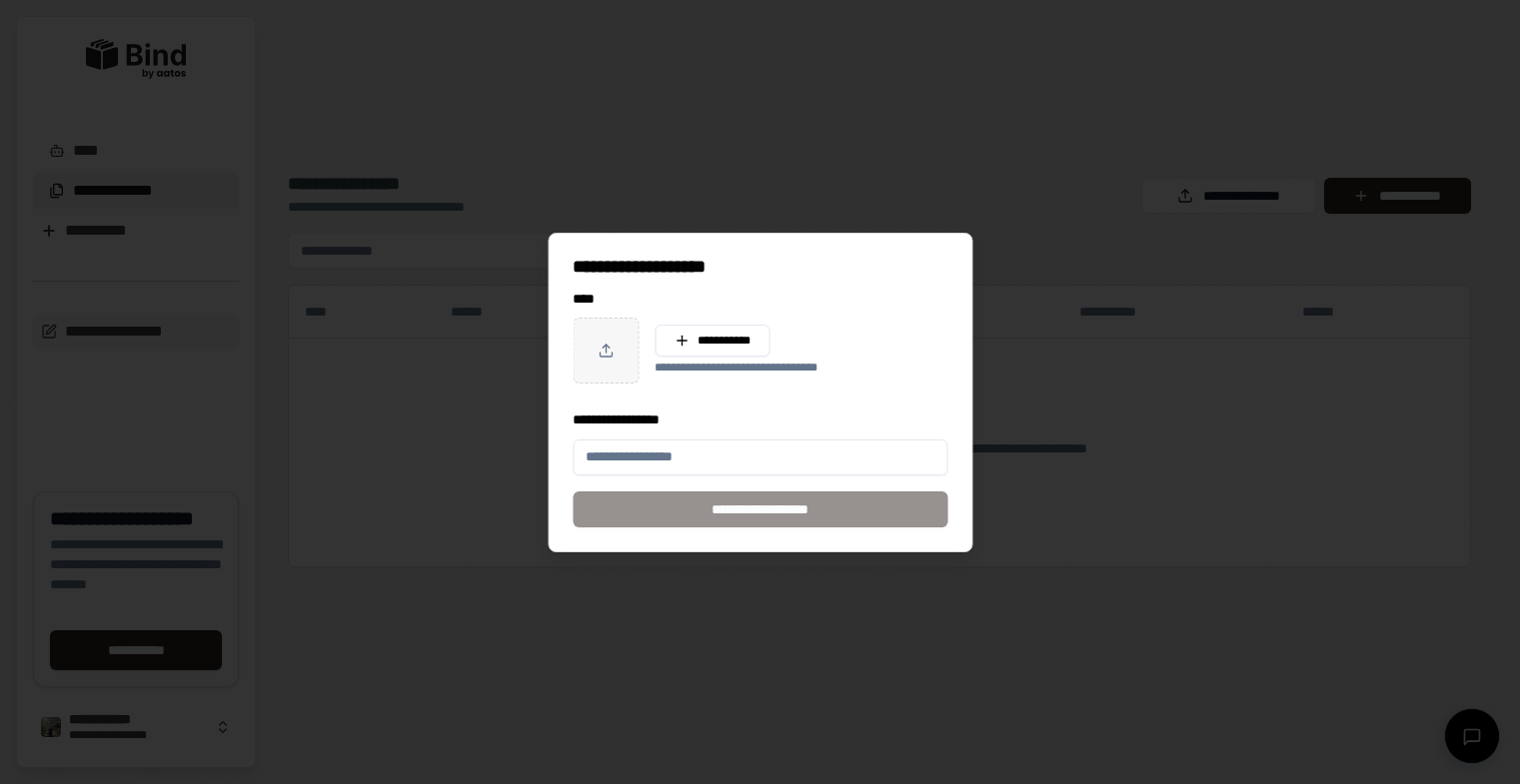 click on "**********" at bounding box center [760, 392] 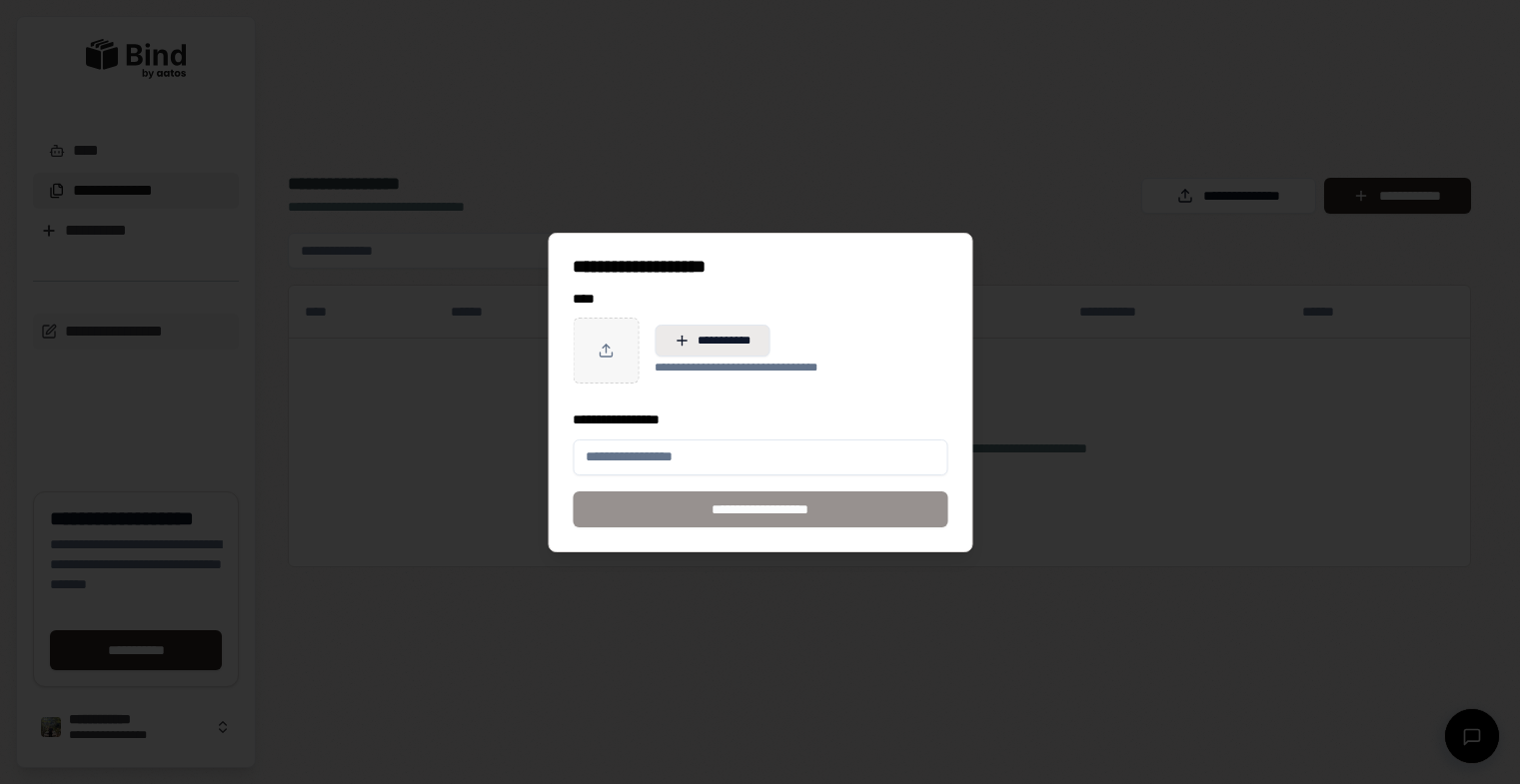 click on "**********" at bounding box center [712, 341] 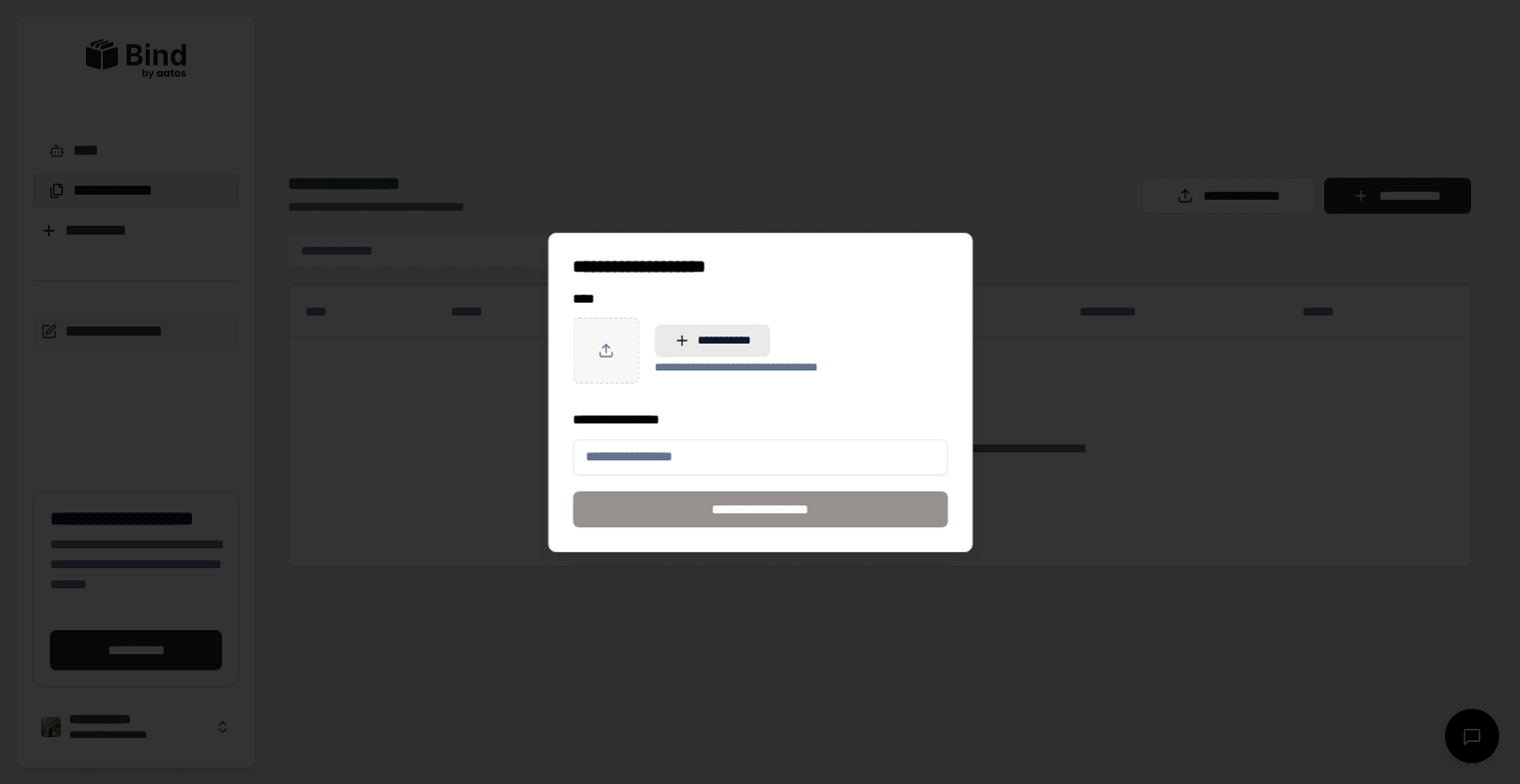 click on "**********" at bounding box center (712, 341) 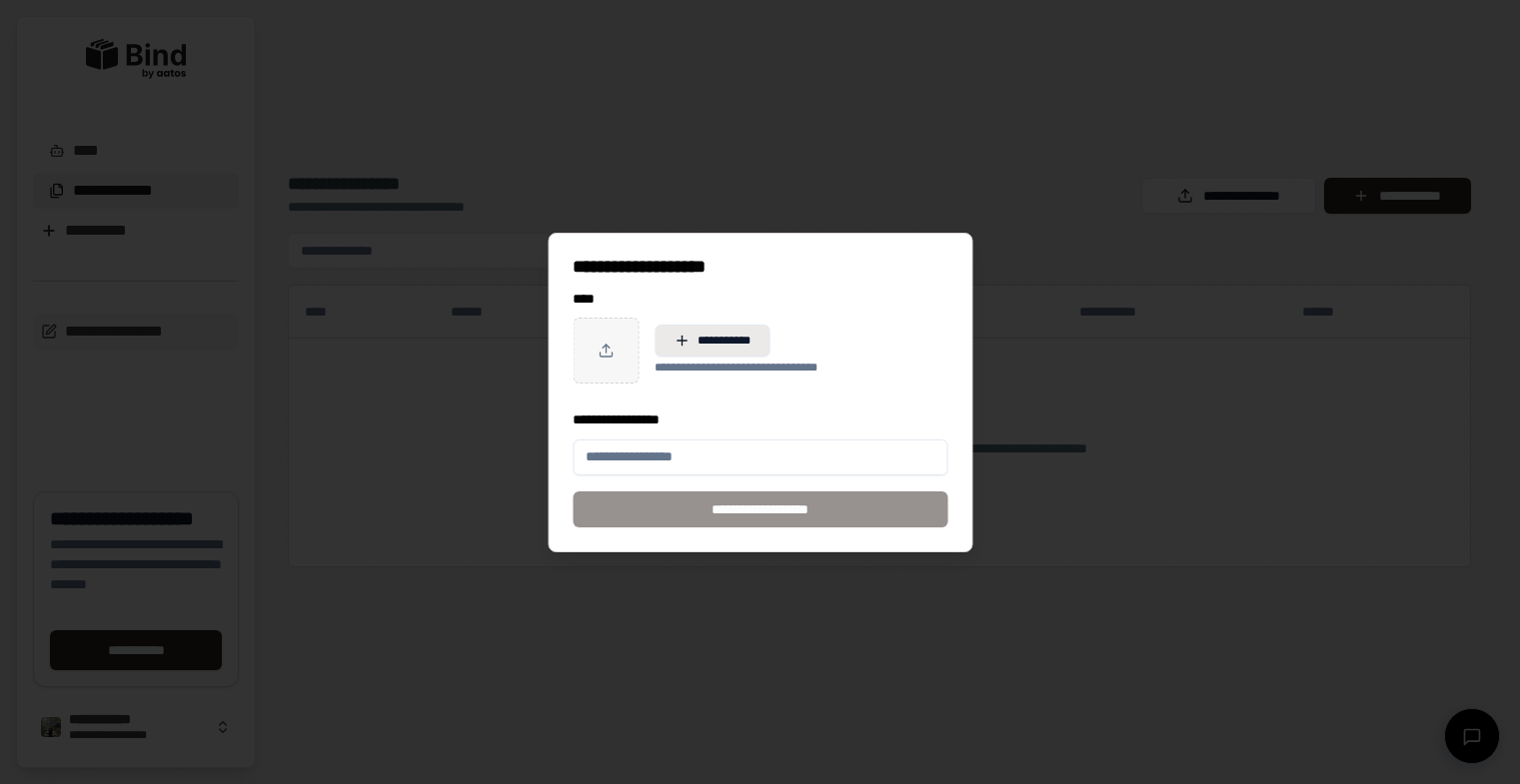 click on "**********" at bounding box center [712, 341] 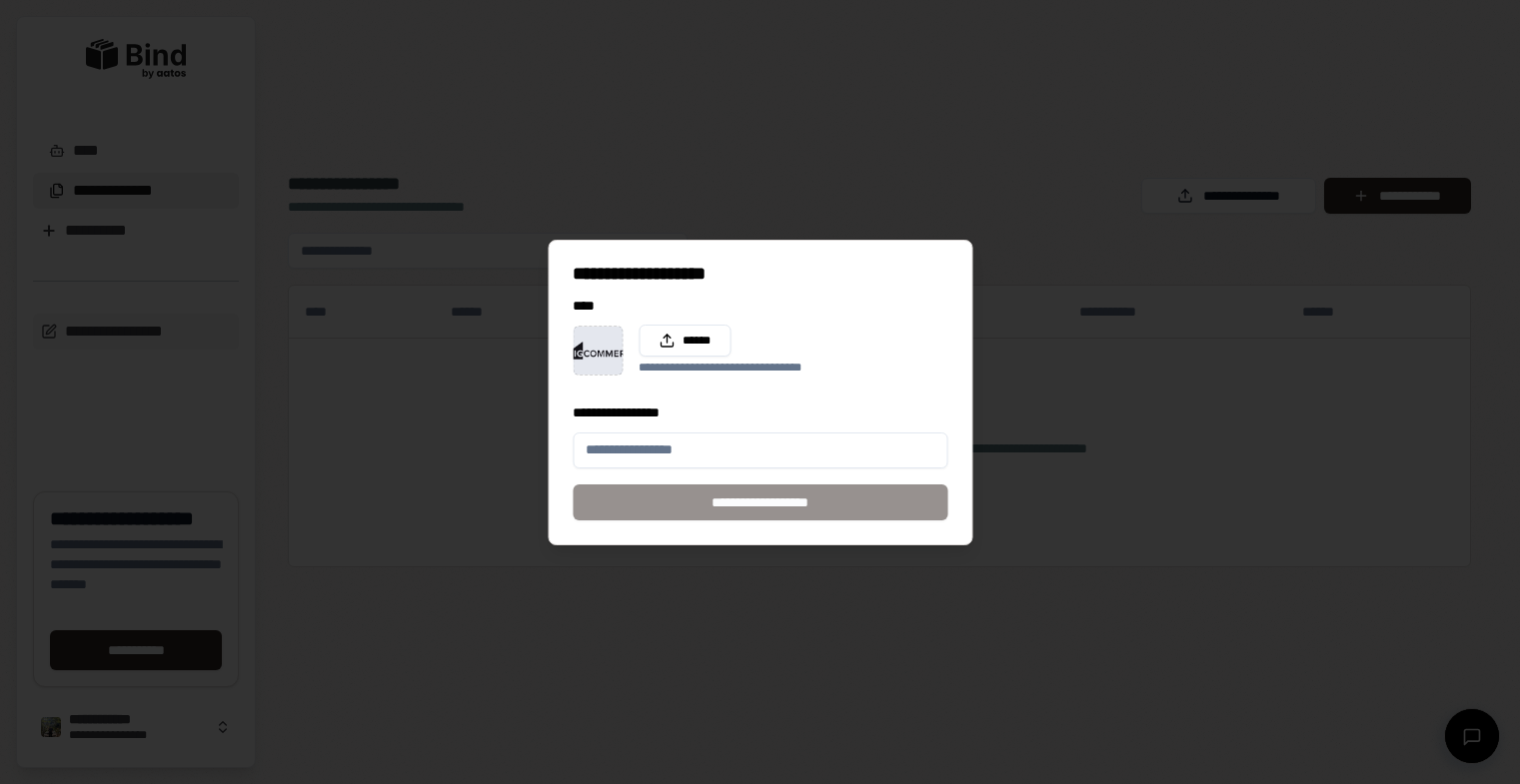 click on "**********" at bounding box center (760, 502) 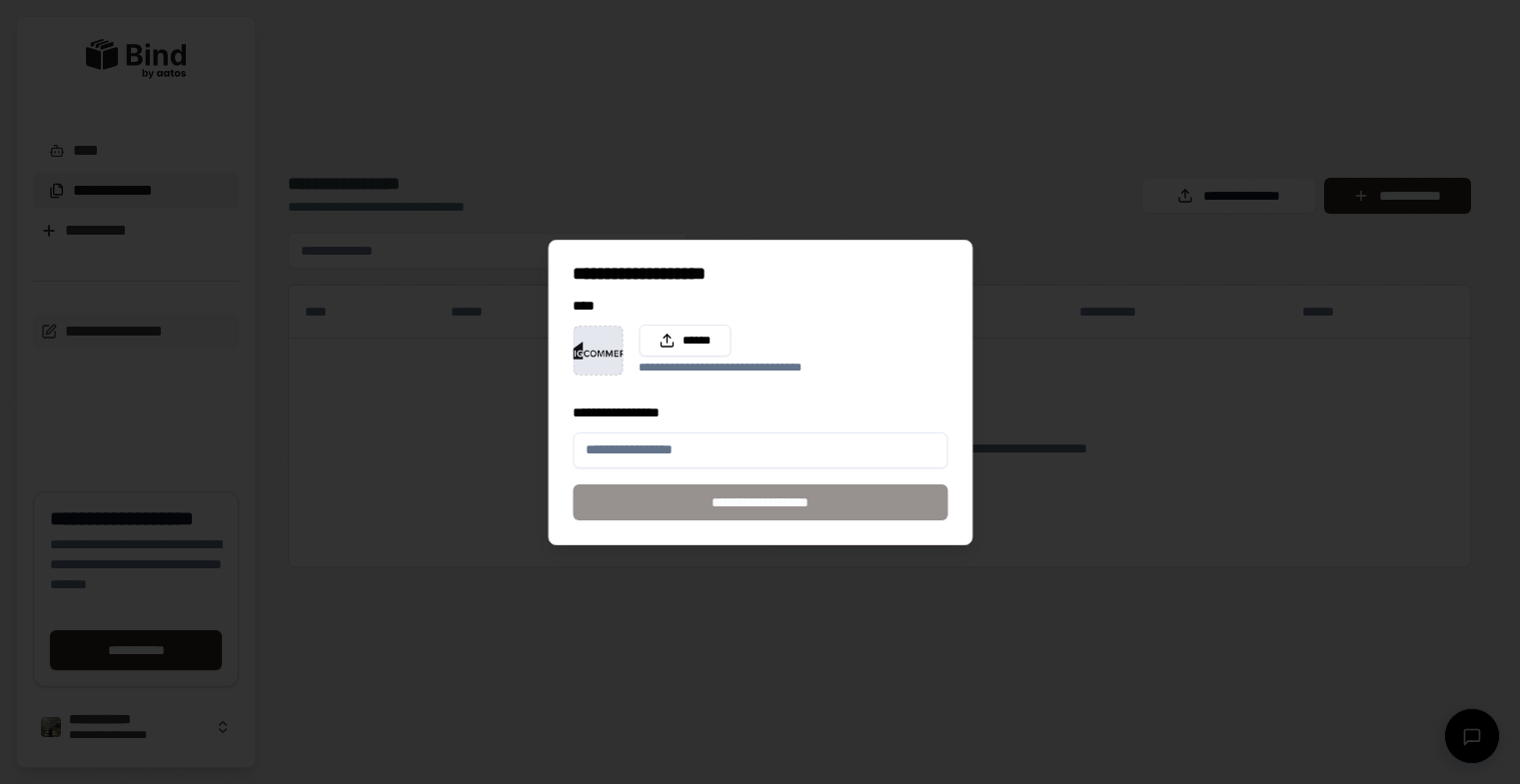 type on "*********" 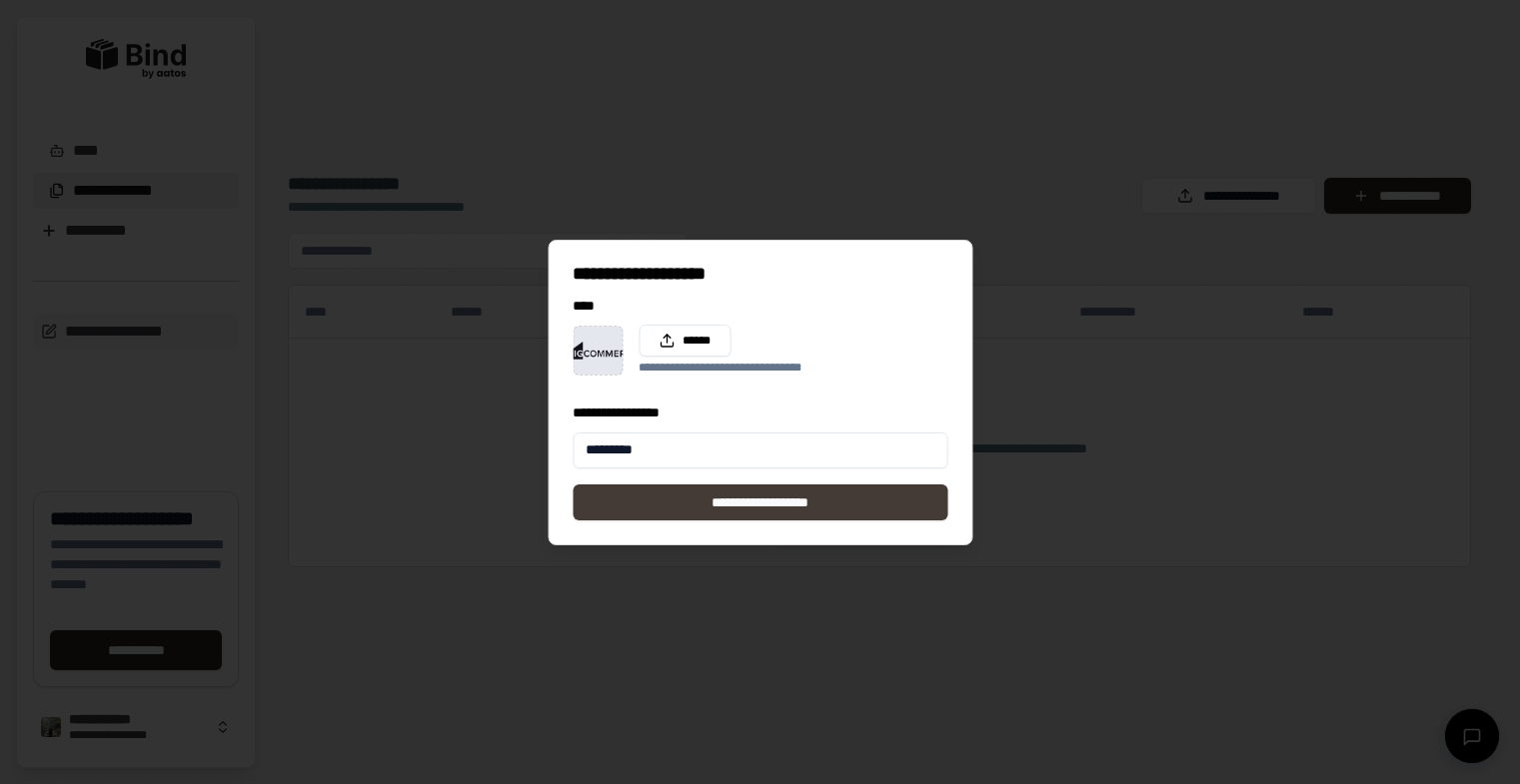 click on "**********" at bounding box center [760, 502] 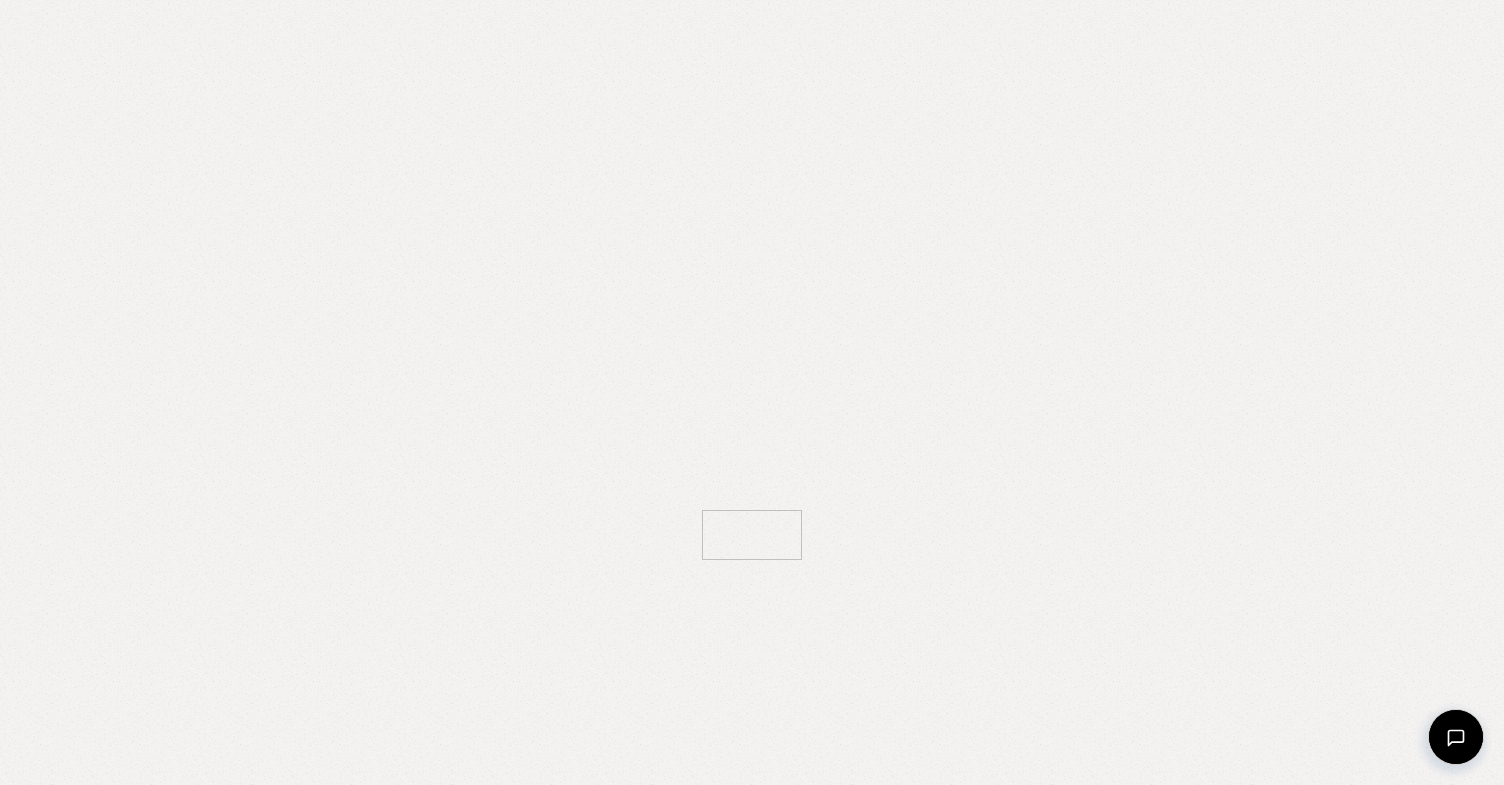 scroll, scrollTop: 0, scrollLeft: 0, axis: both 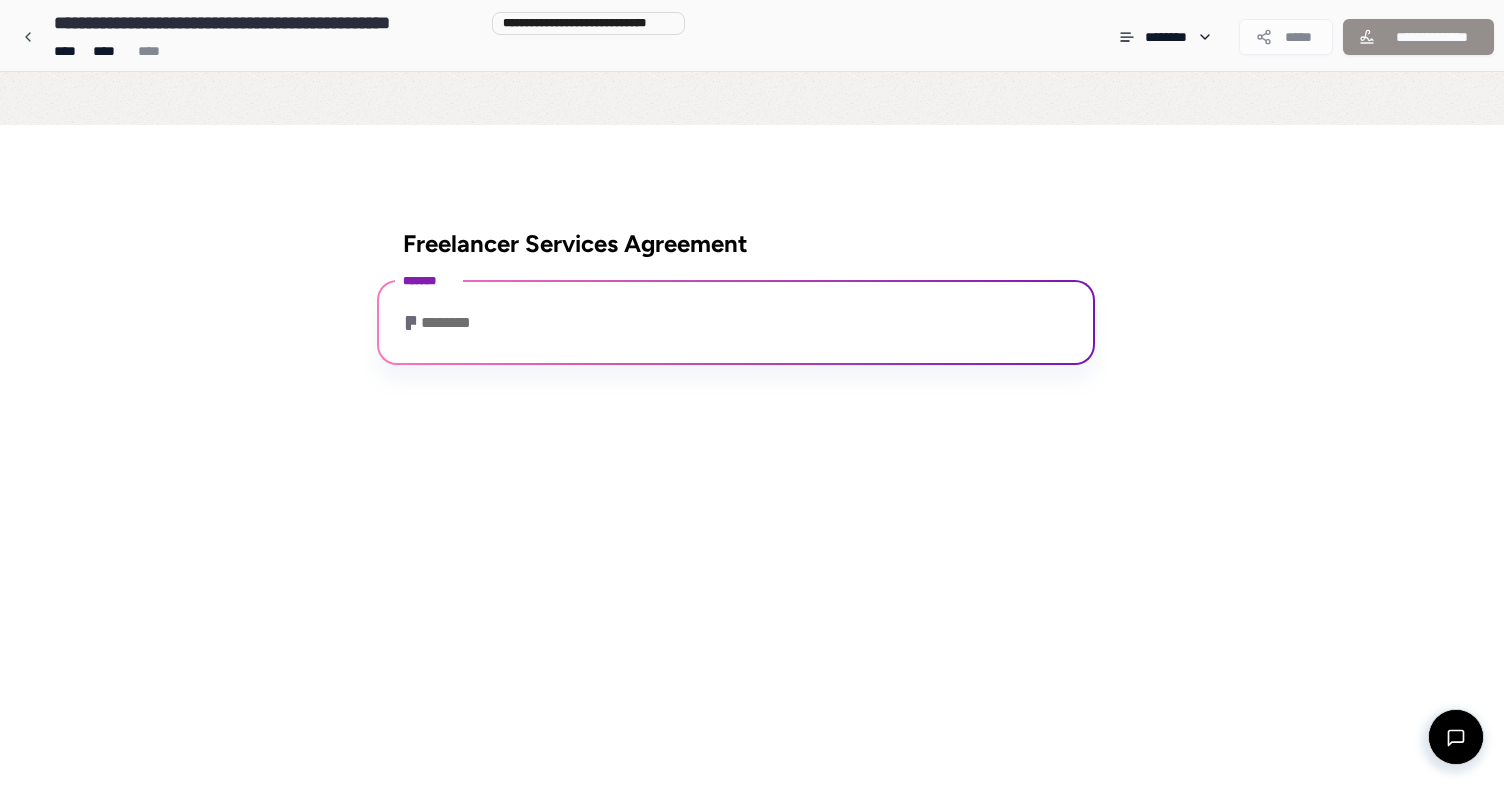 drag, startPoint x: 468, startPoint y: 775, endPoint x: 823, endPoint y: 388, distance: 525.16095 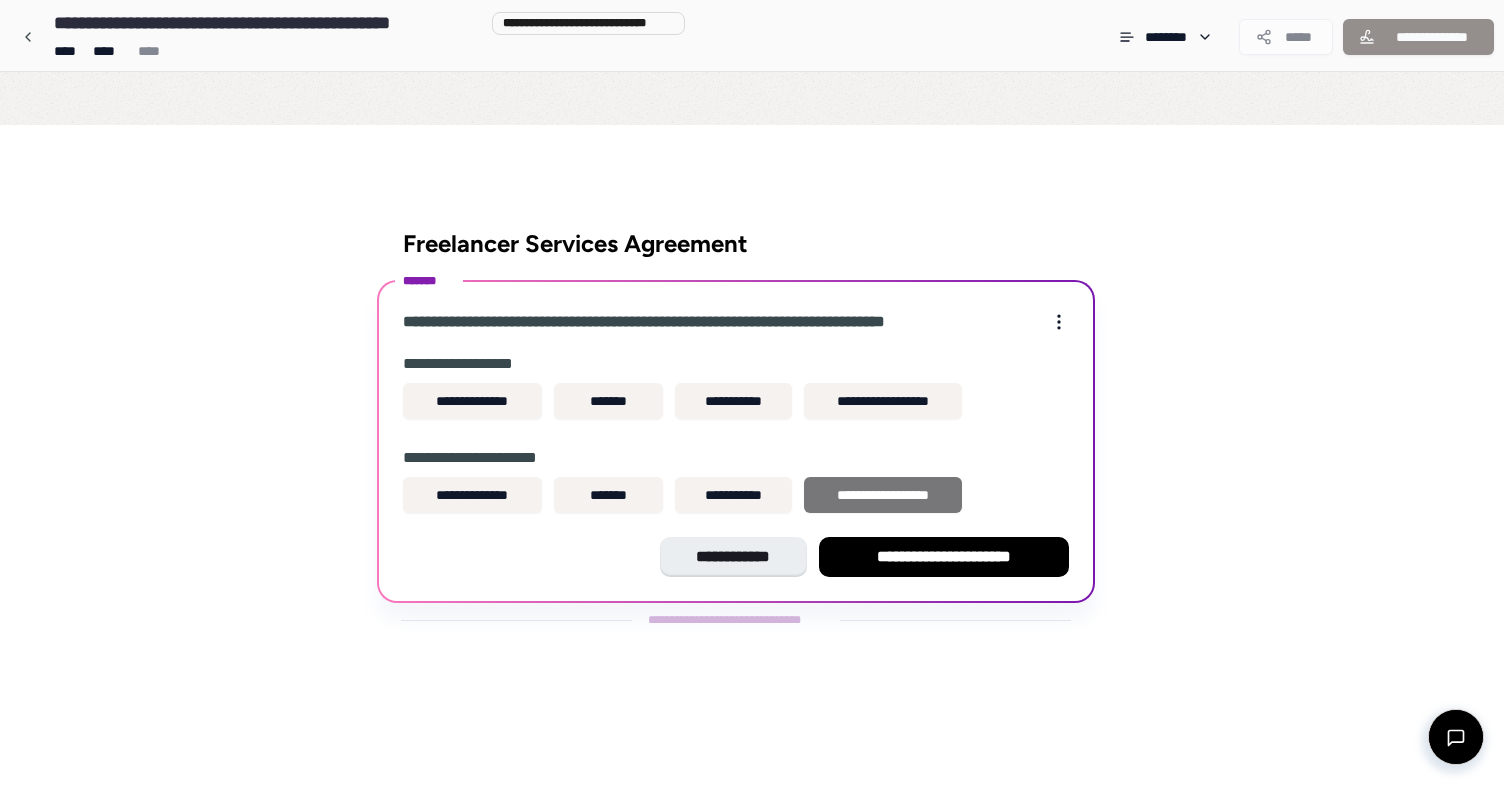 scroll, scrollTop: 0, scrollLeft: 0, axis: both 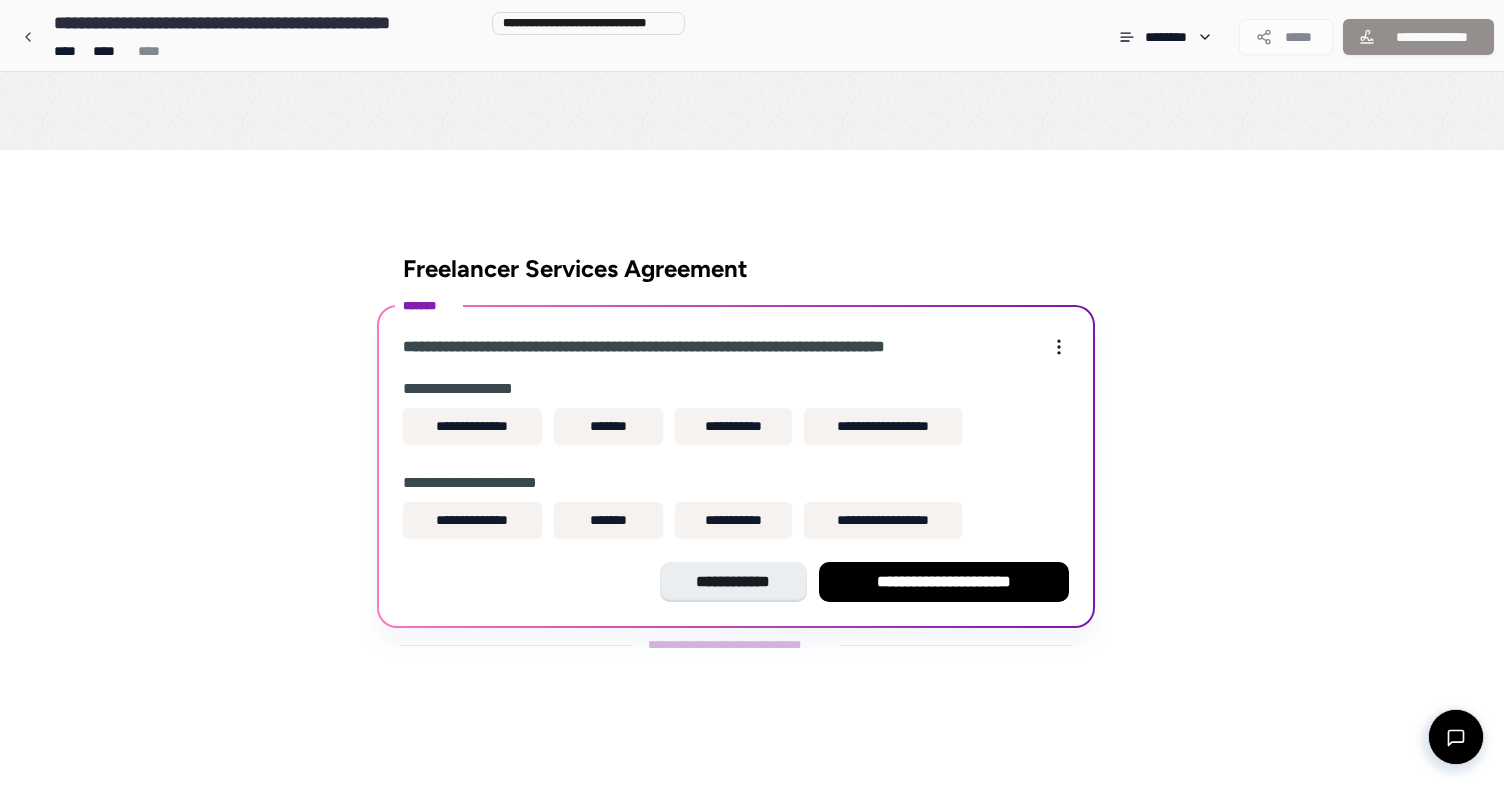 click on "**********" at bounding box center [752, 464] 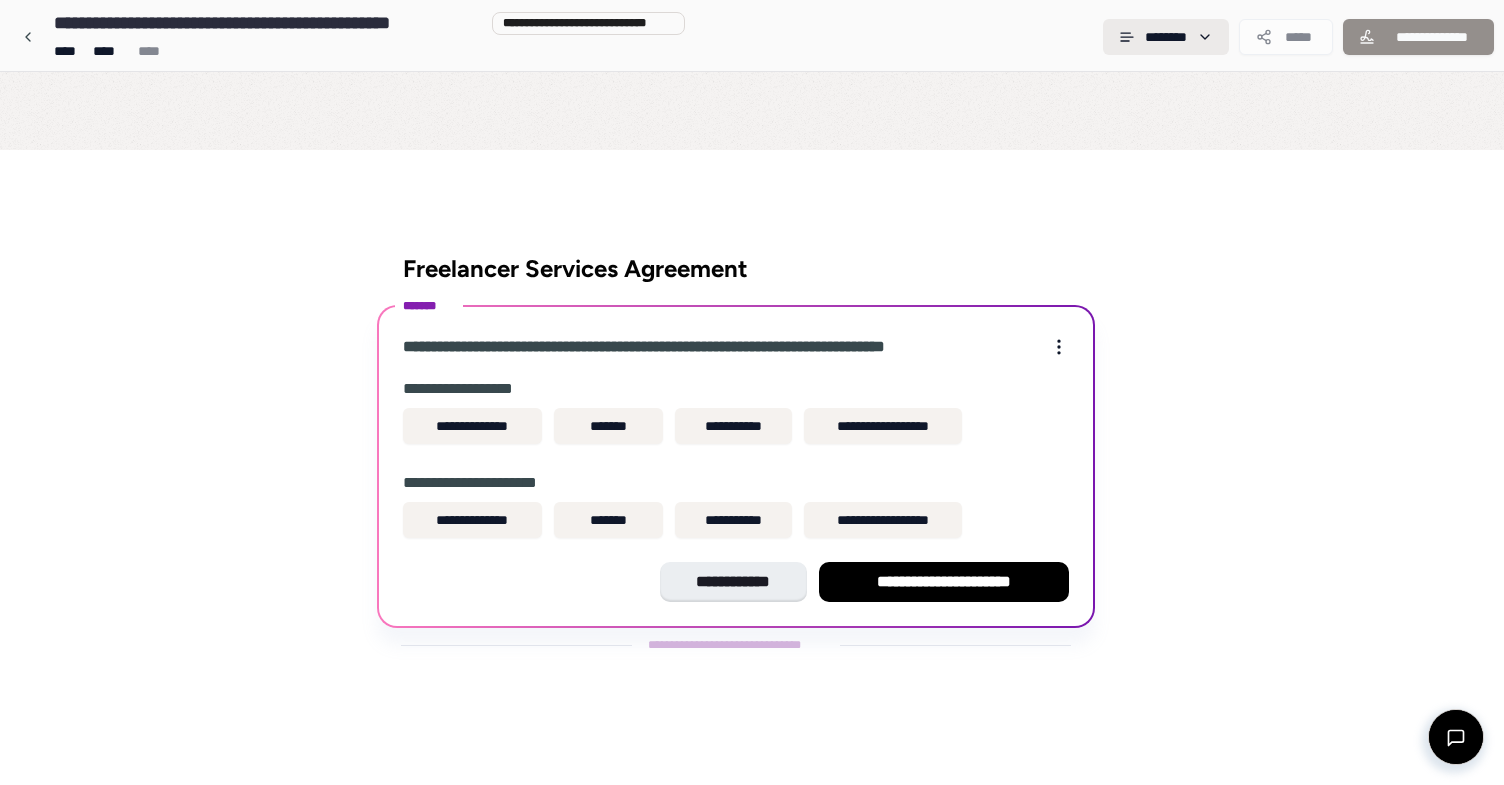 click on "**********" at bounding box center (752, 393) 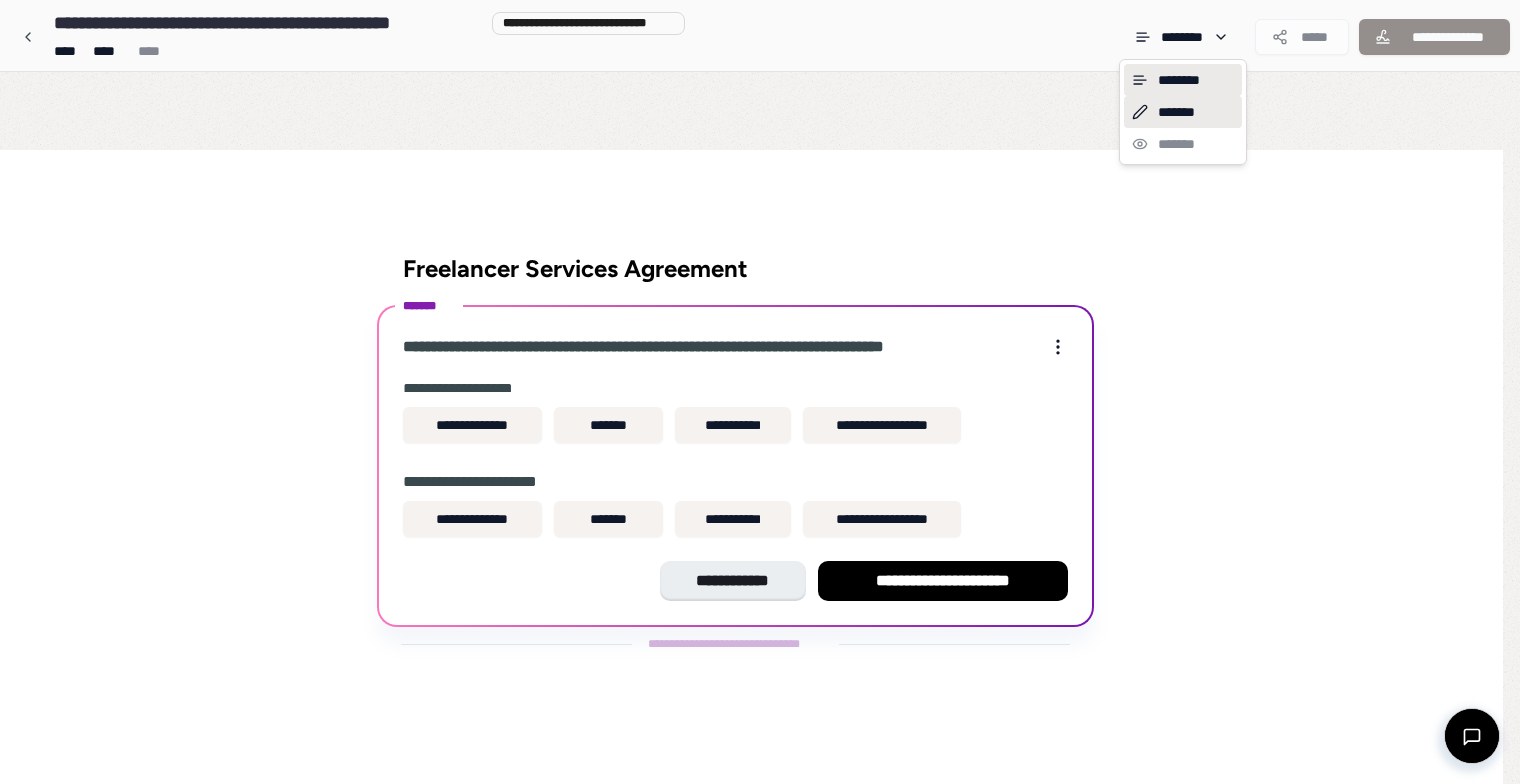 click on "*******" at bounding box center [1183, 112] 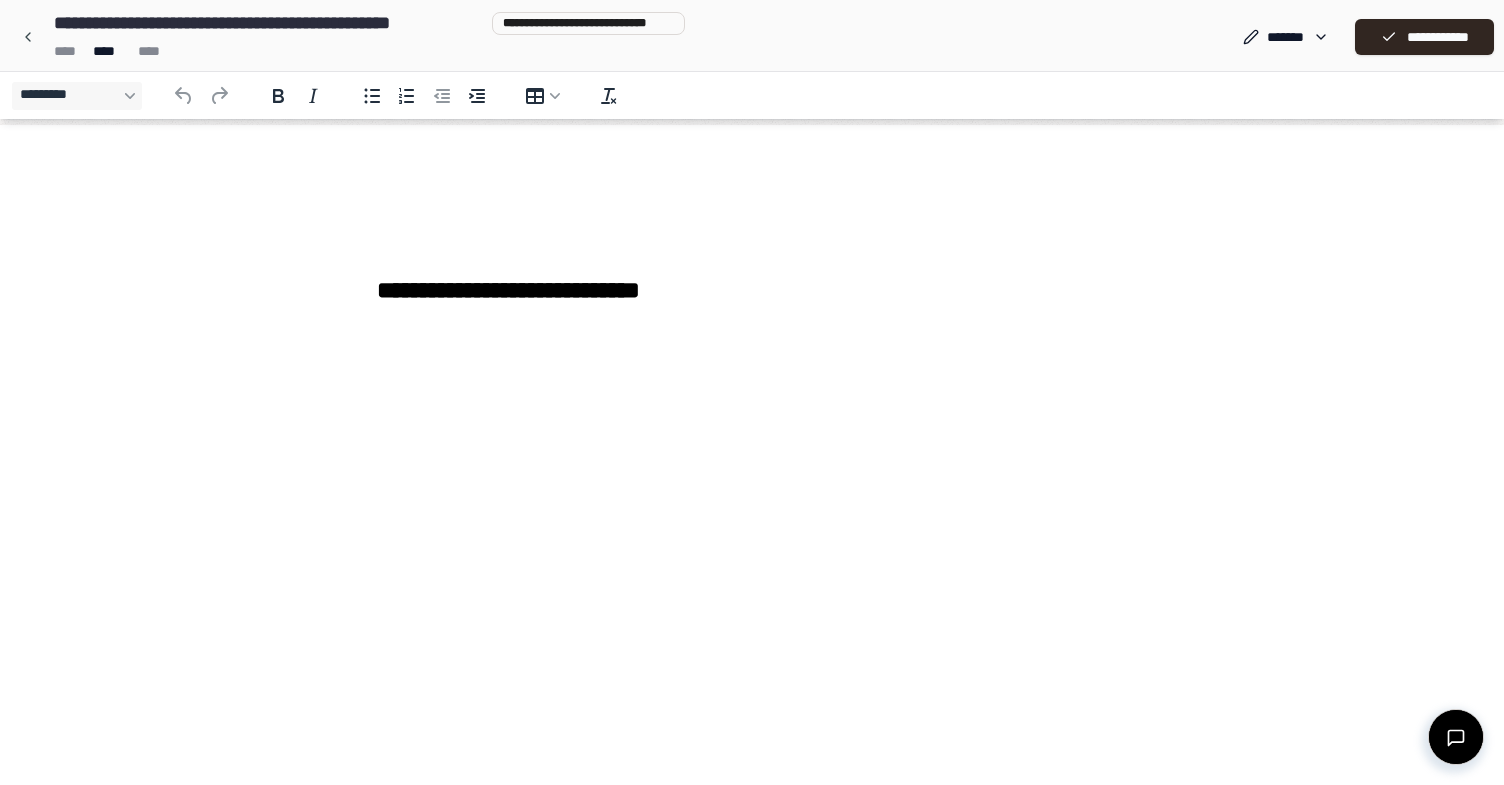 scroll, scrollTop: 0, scrollLeft: 0, axis: both 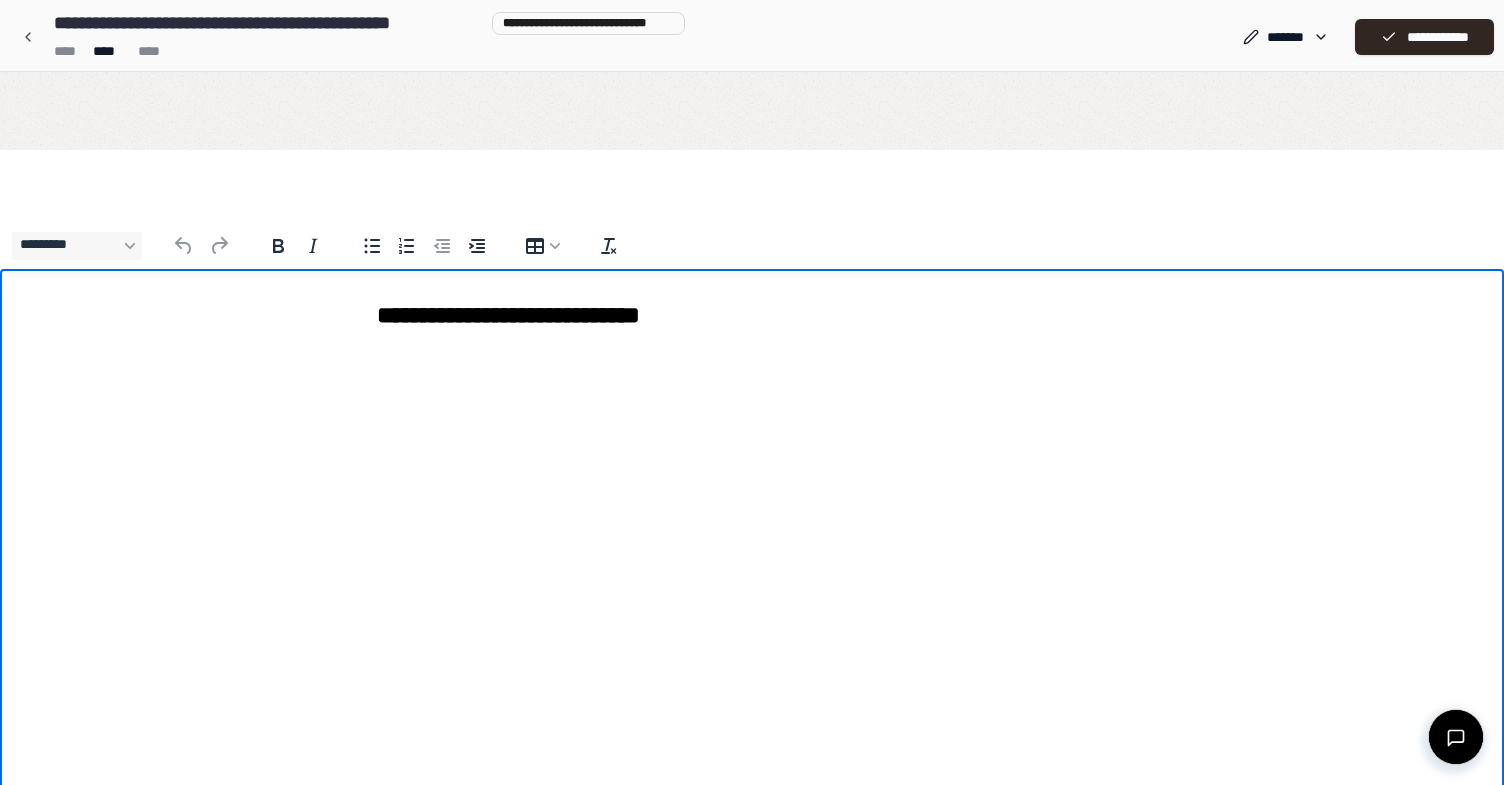 click on "**********" at bounding box center (752, 319) 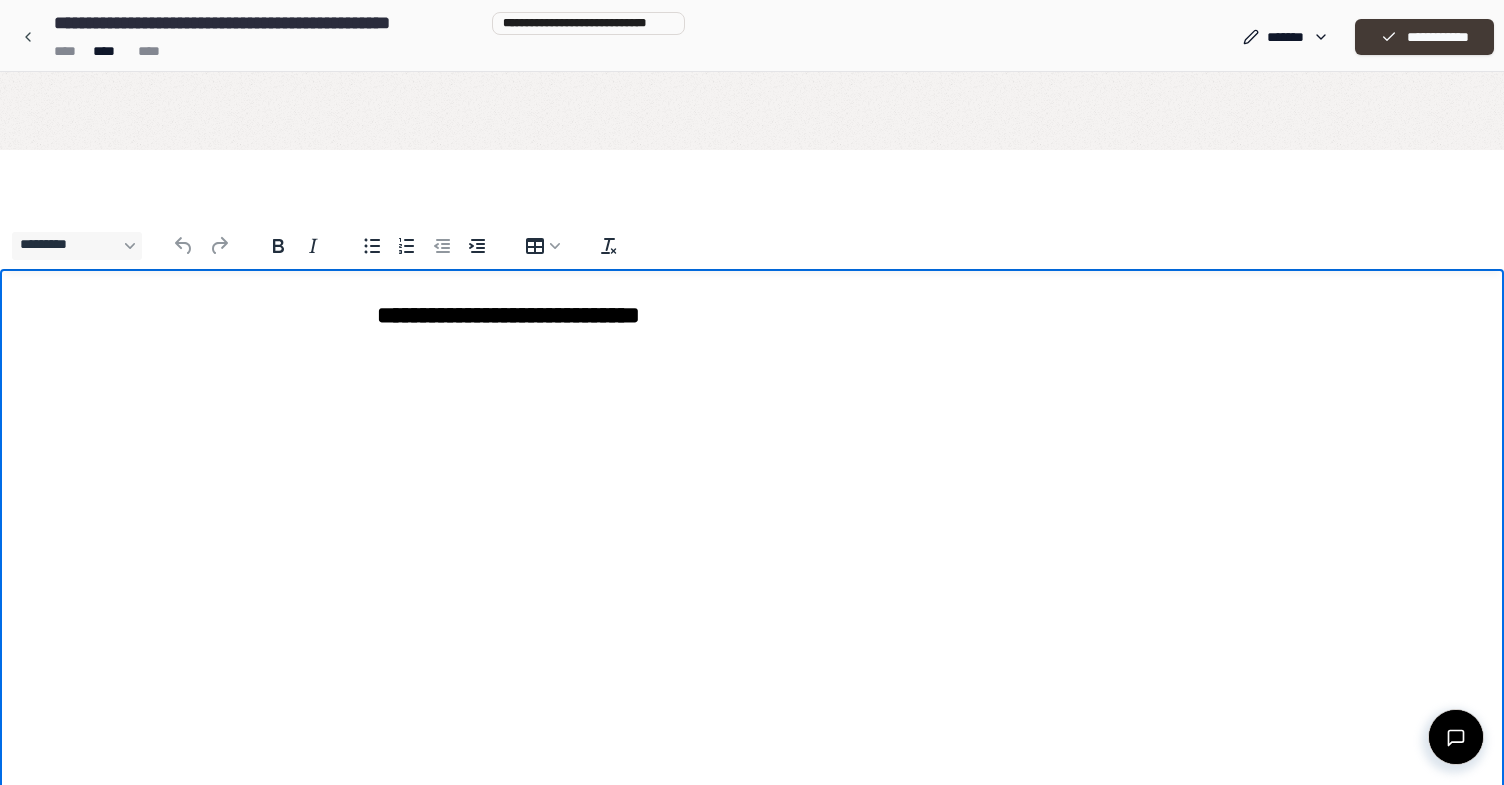 click on "**********" at bounding box center (1424, 37) 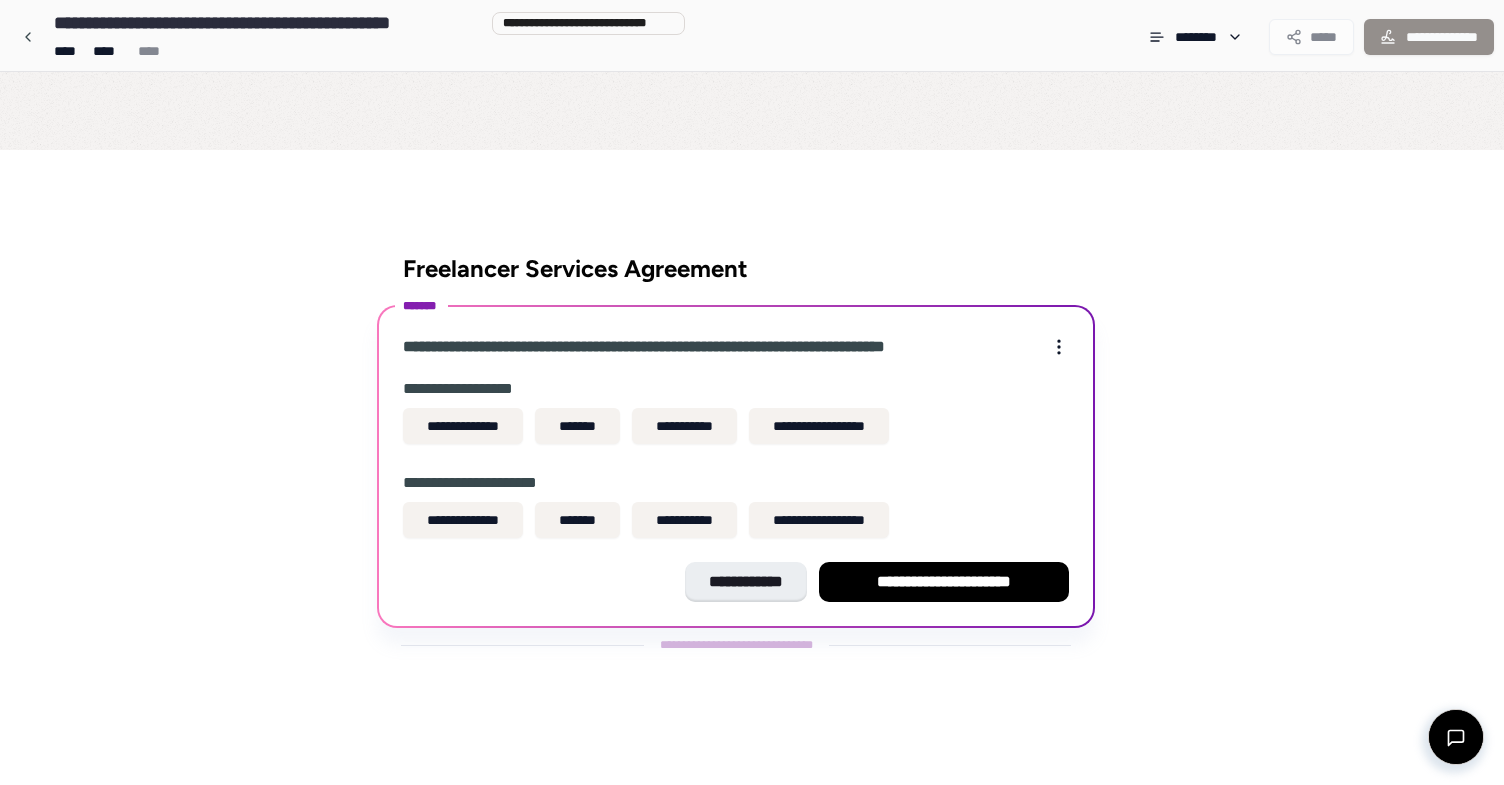 scroll, scrollTop: 25, scrollLeft: 0, axis: vertical 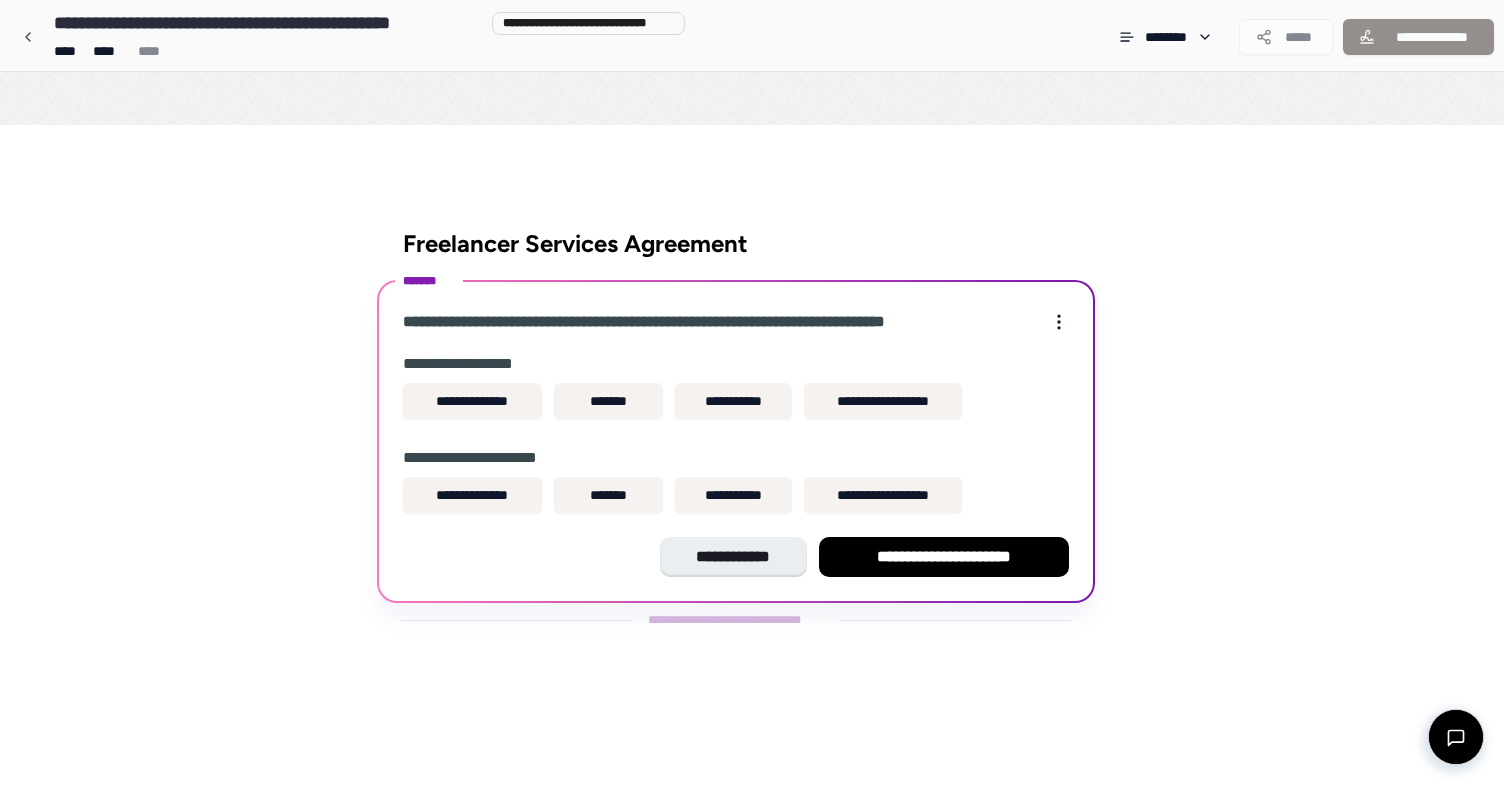 click on "**********" at bounding box center [752, 368] 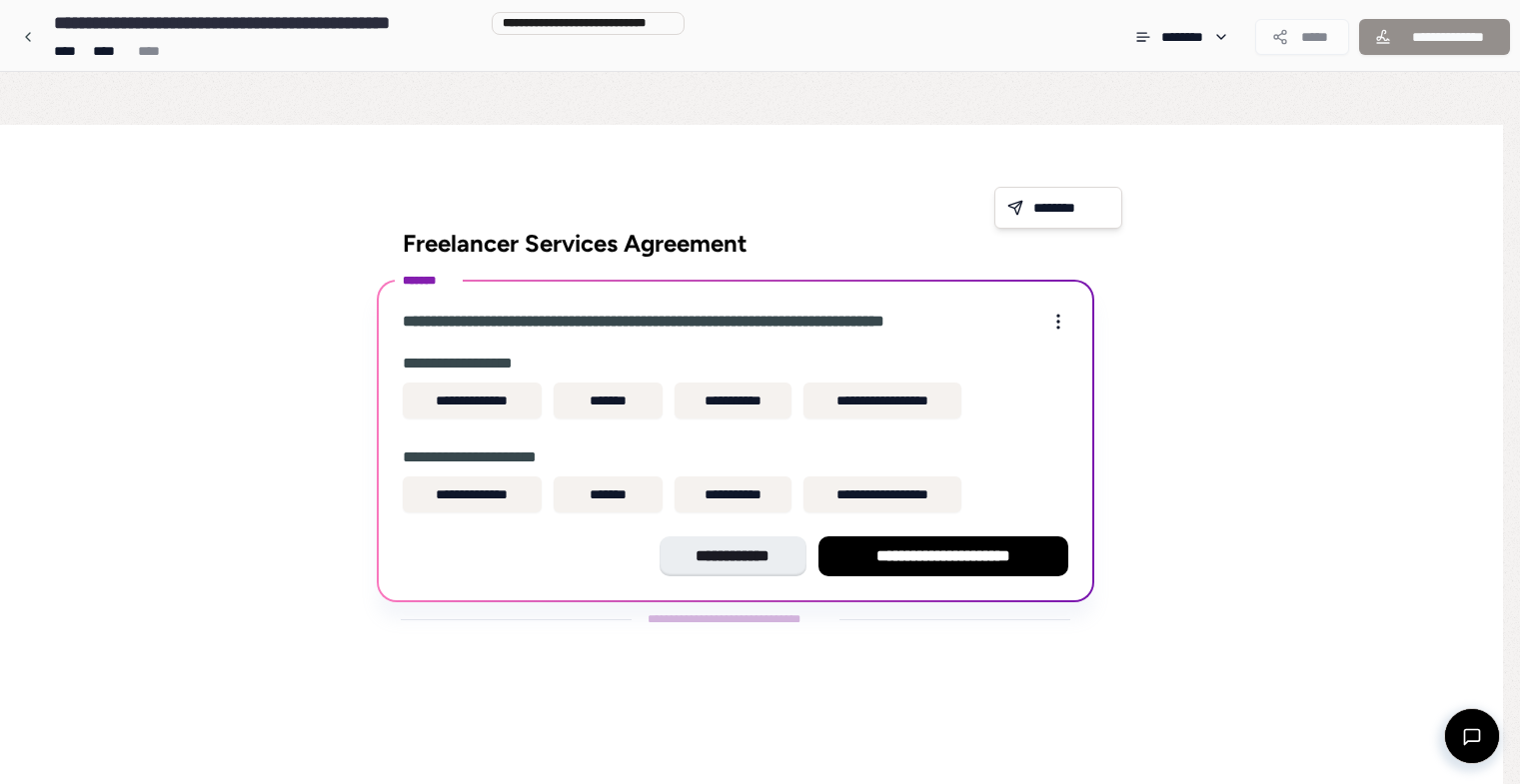 click on "**********" at bounding box center (760, 368) 